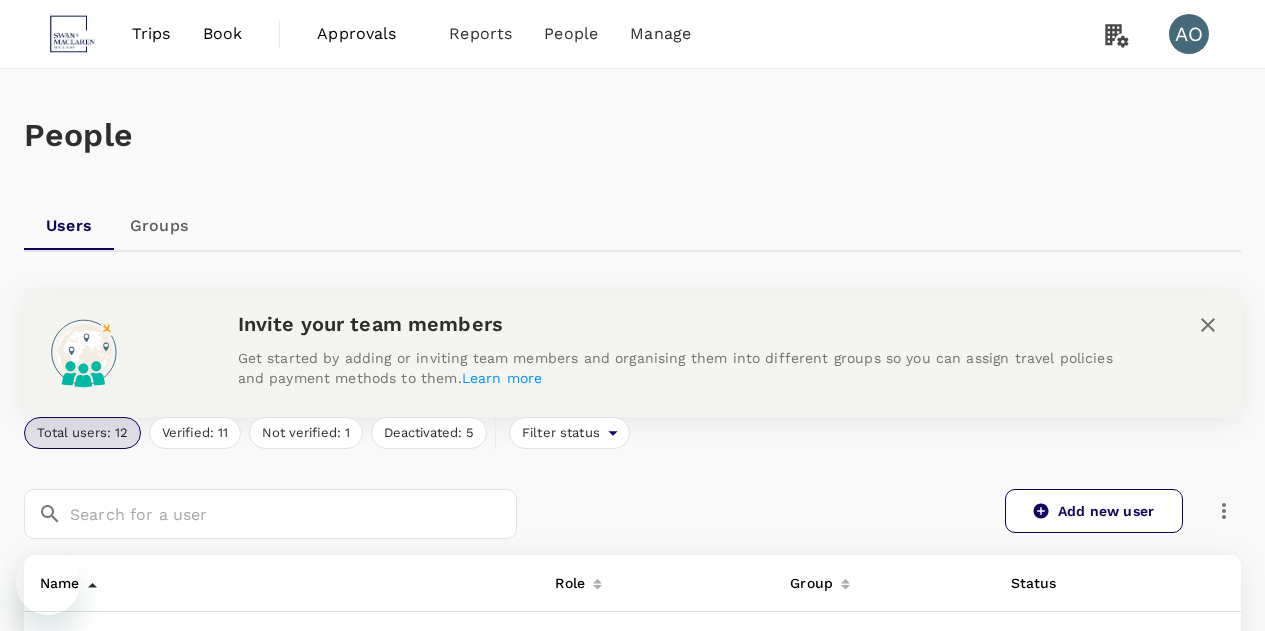 scroll, scrollTop: 1006, scrollLeft: 0, axis: vertical 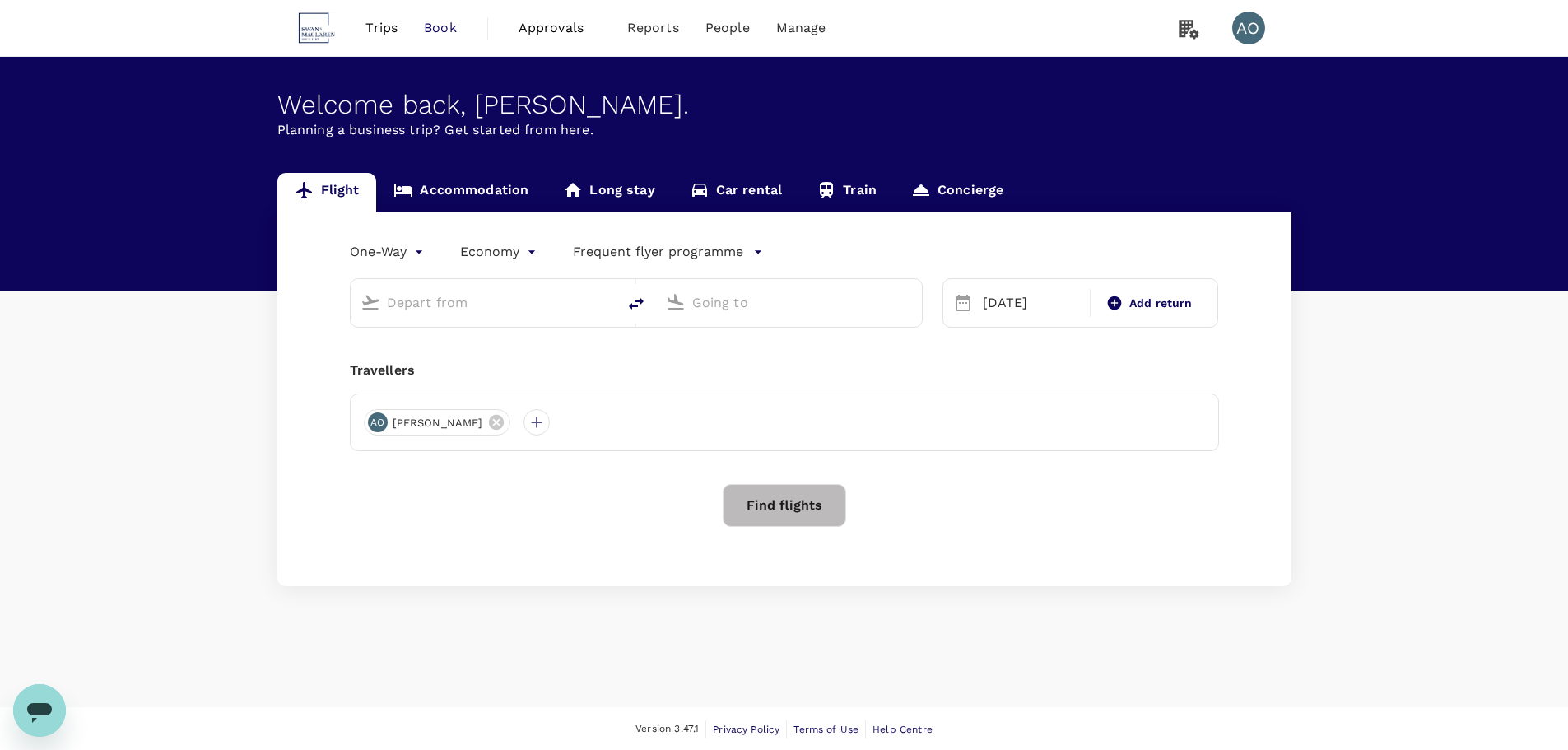 type on "business" 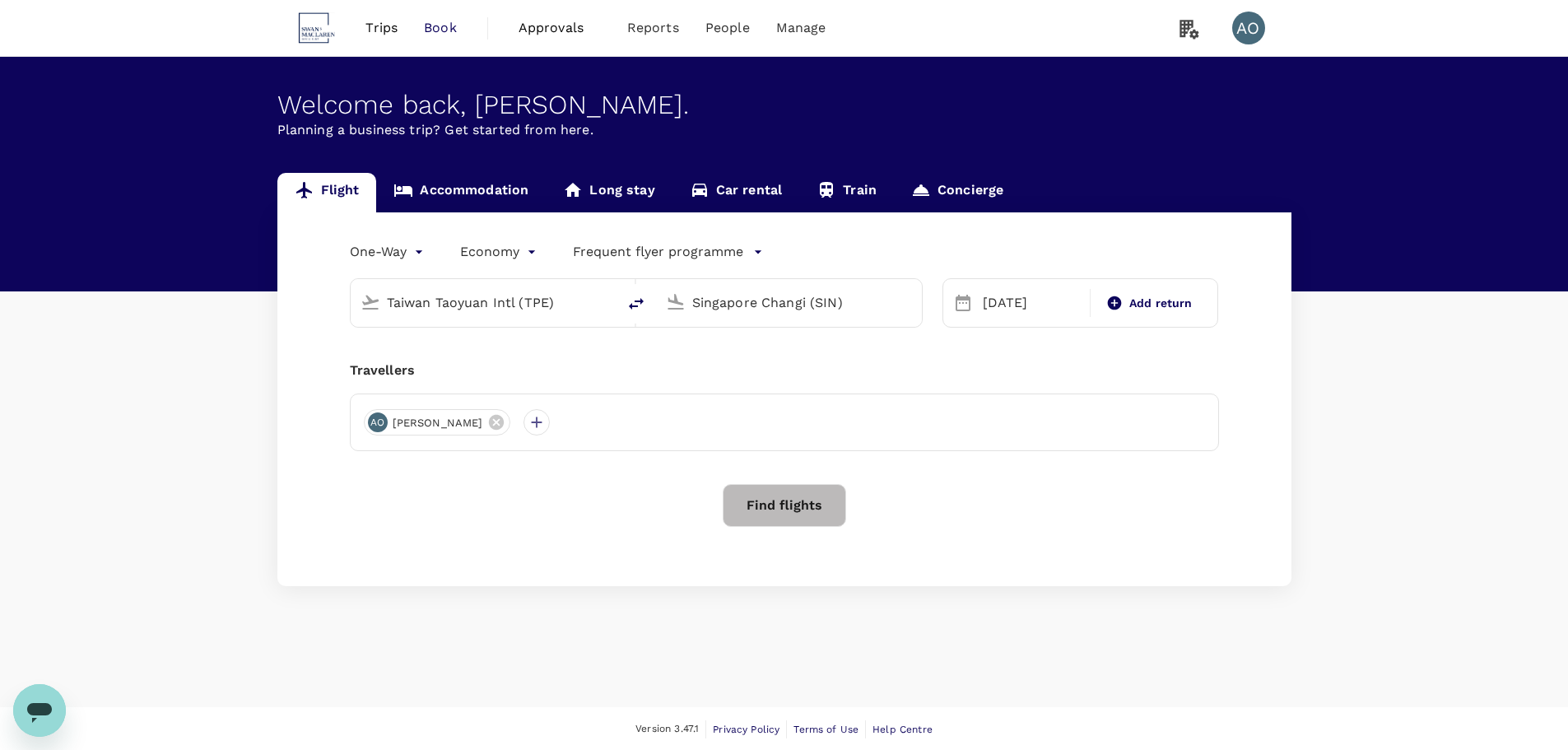 type 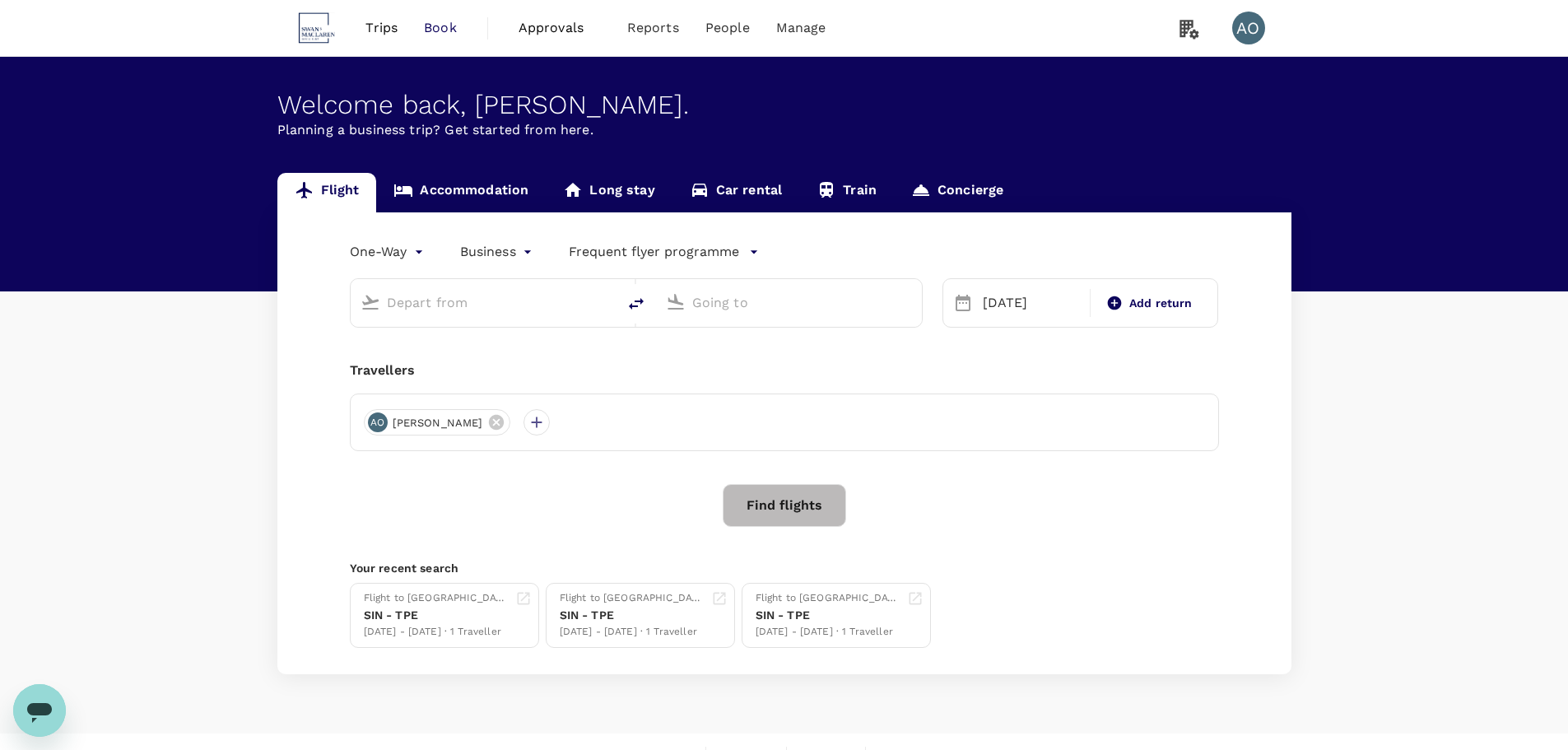 type on "Taiwan Taoyuan Intl (TPE)" 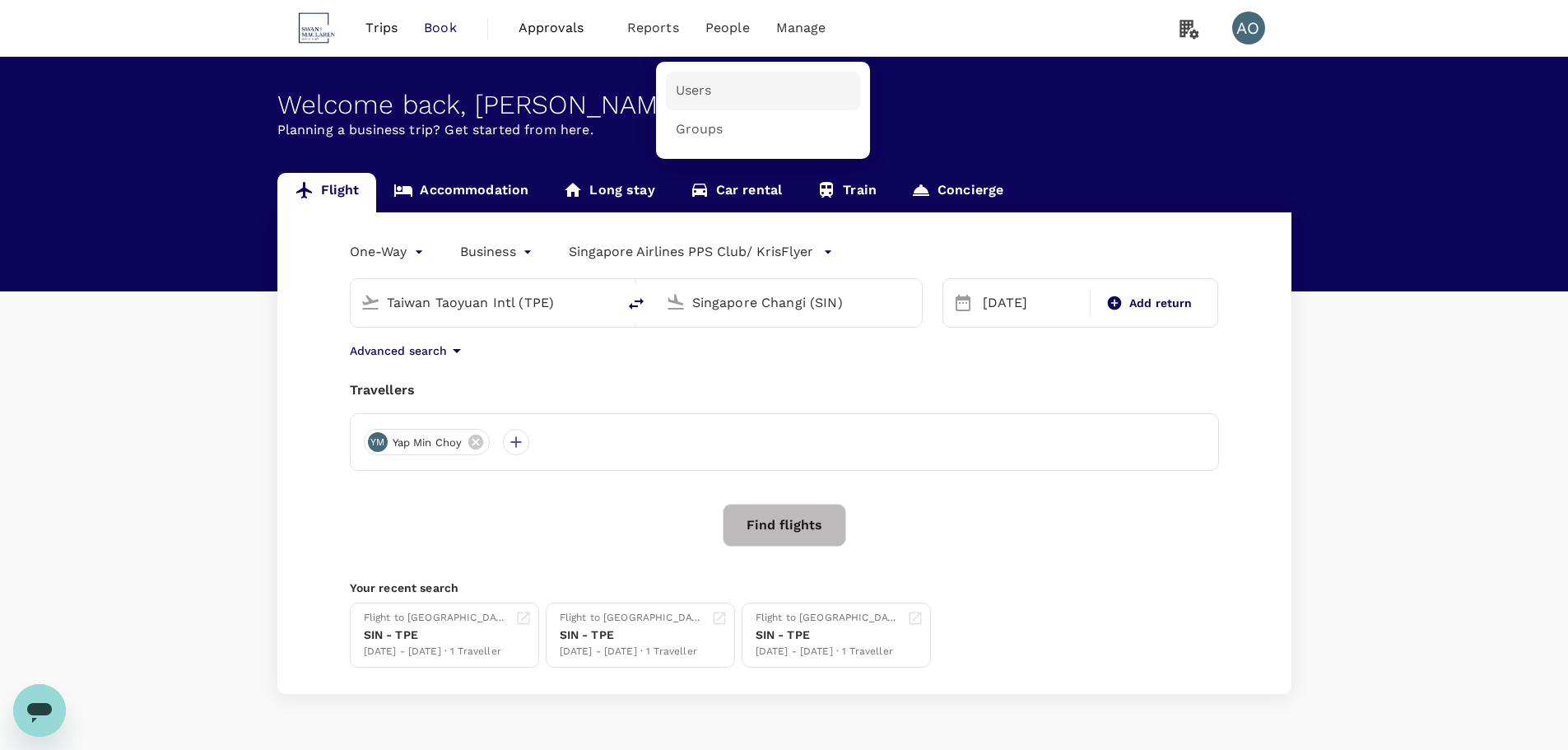 click on "Users" at bounding box center [763, 91] 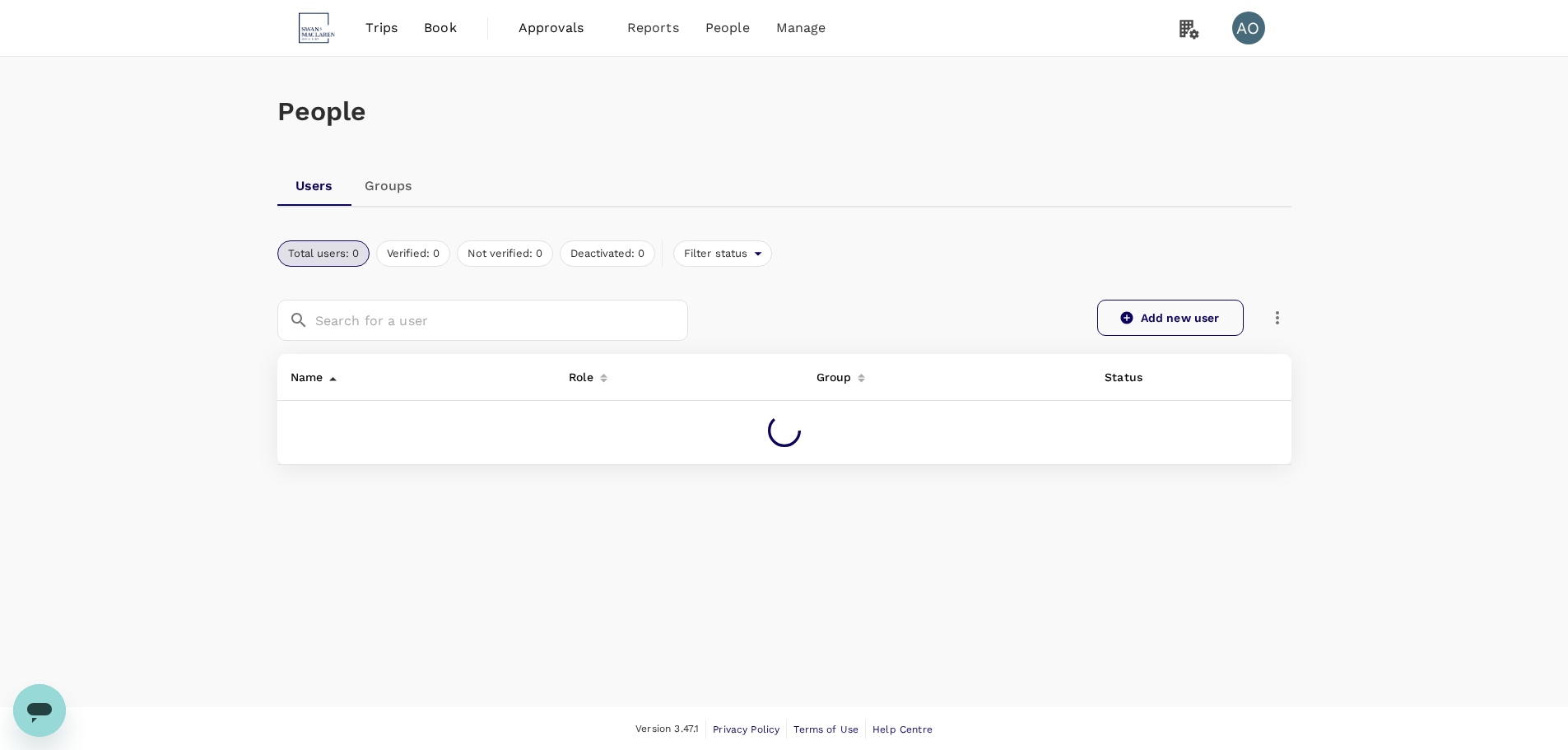 click on "Add new user" at bounding box center (1170, 318) 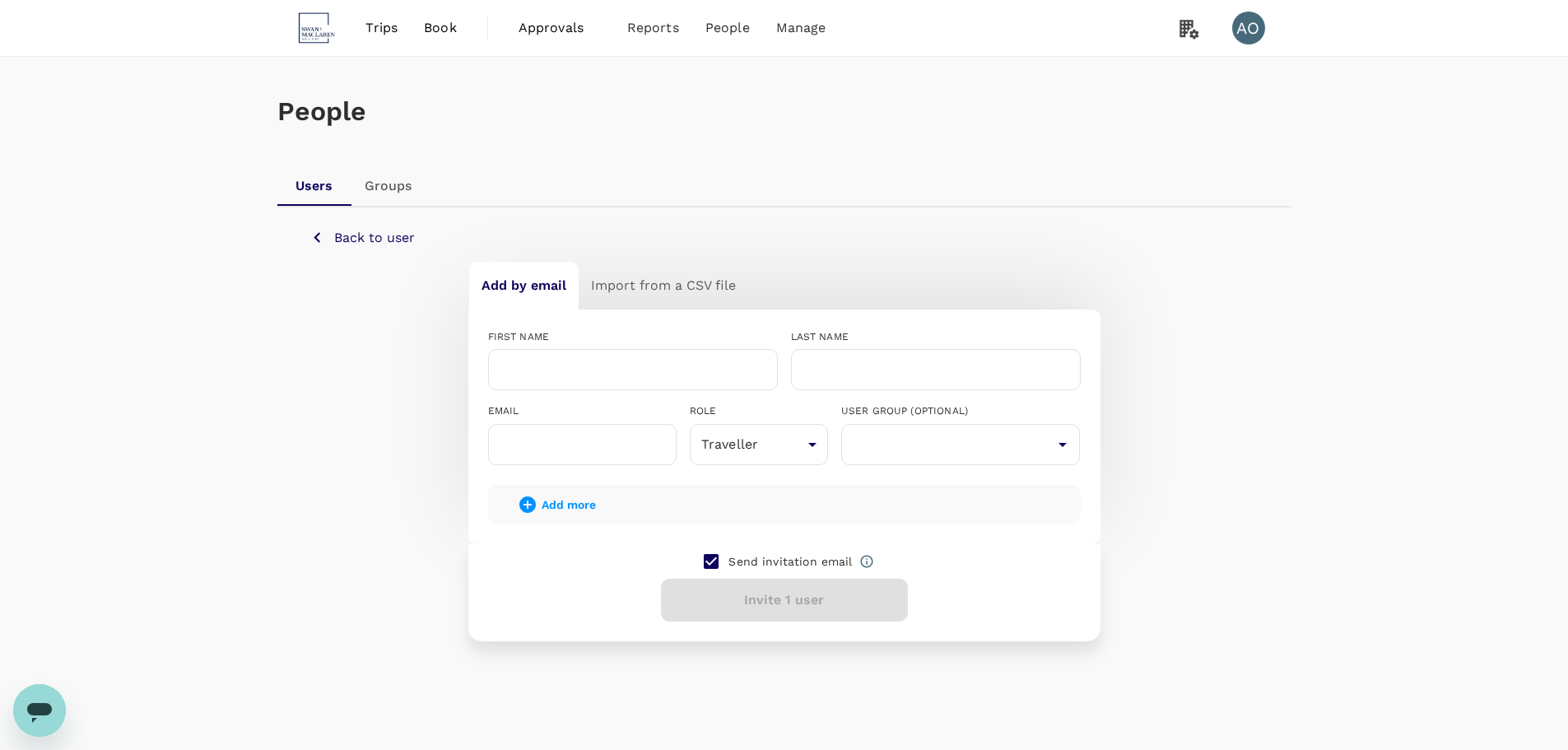 click on "ROLE Traveller user ​" at bounding box center (752, 427) 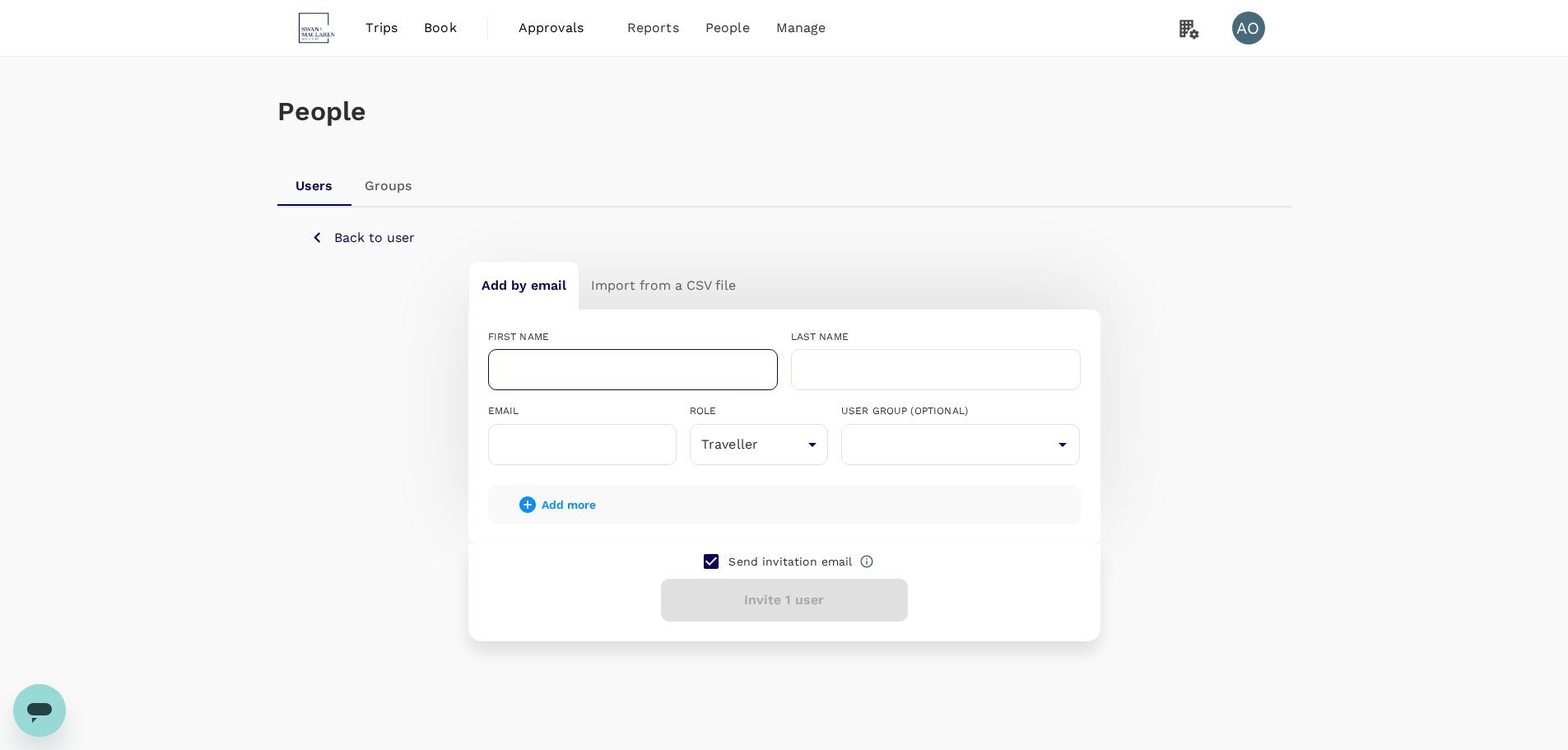 click at bounding box center [633, 370] 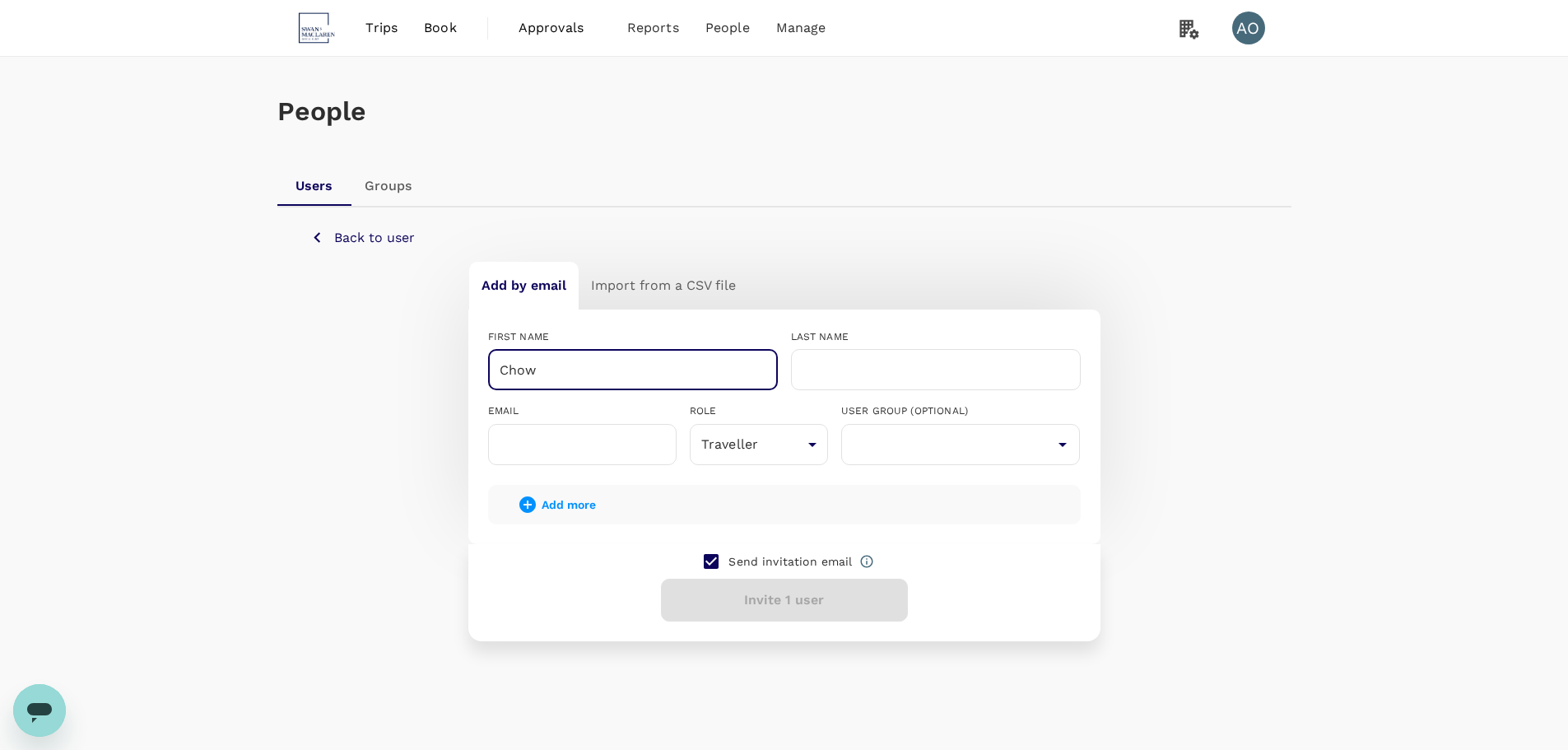 type on "Chow" 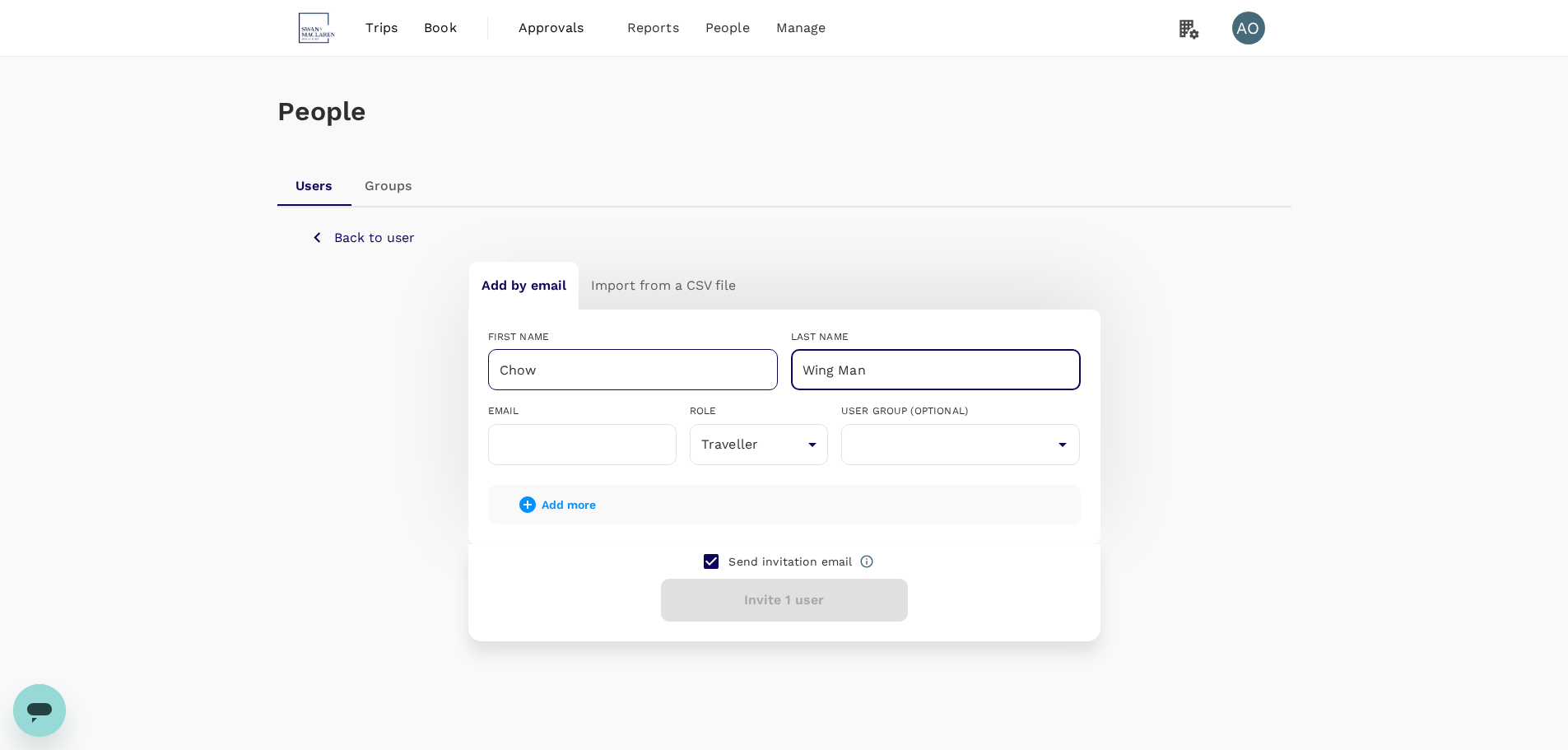 type on "Wing Man" 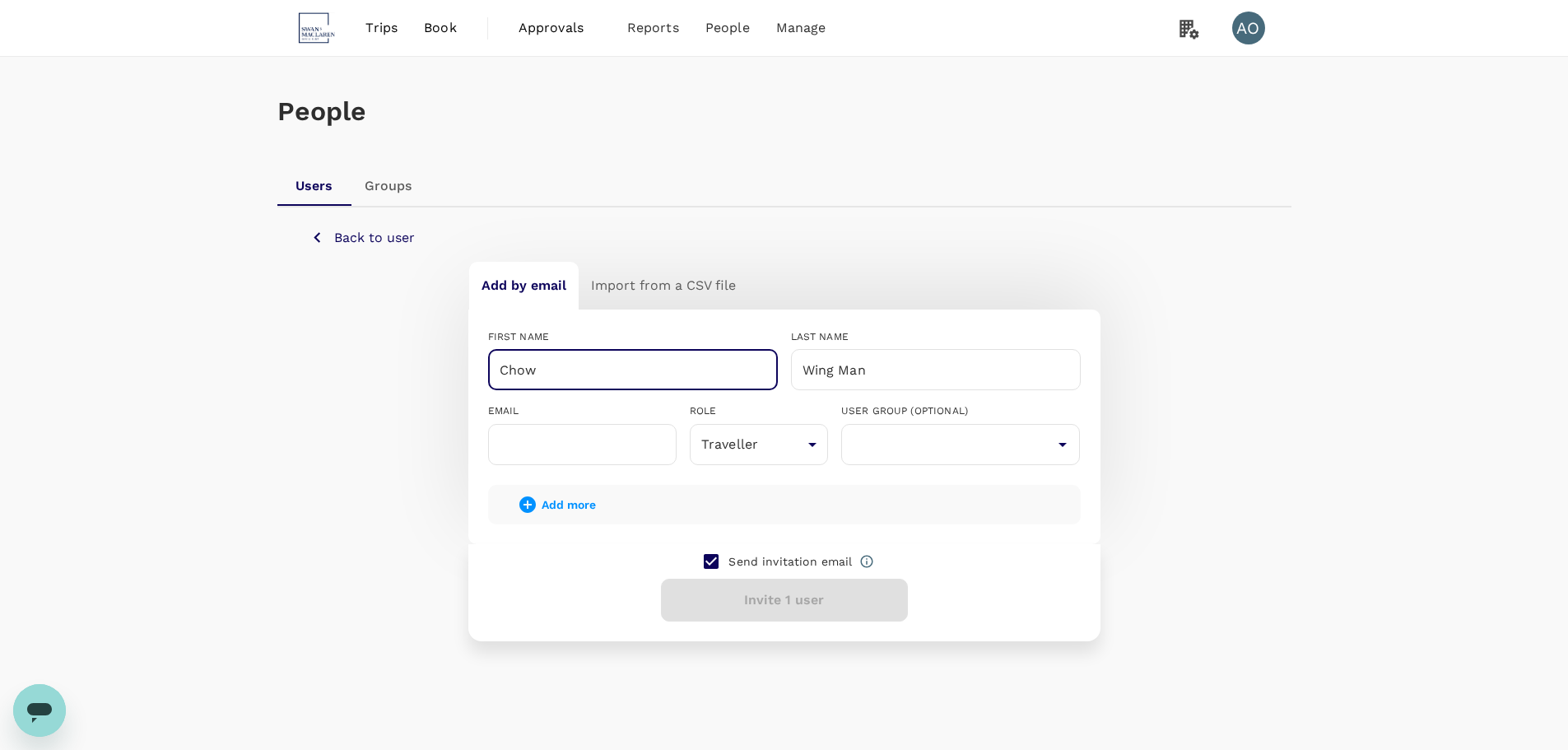click on "Chow" at bounding box center [633, 370] 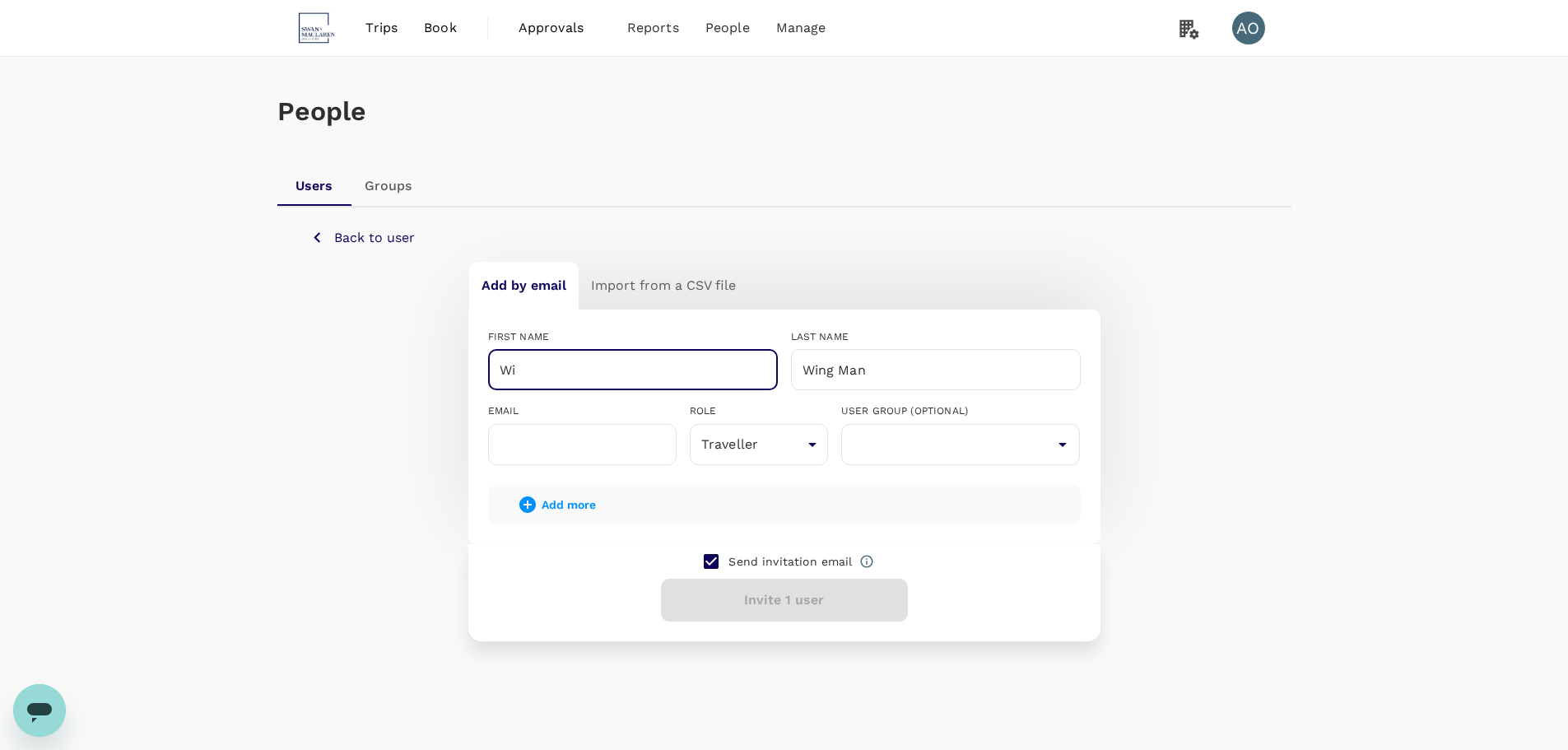 type on "W" 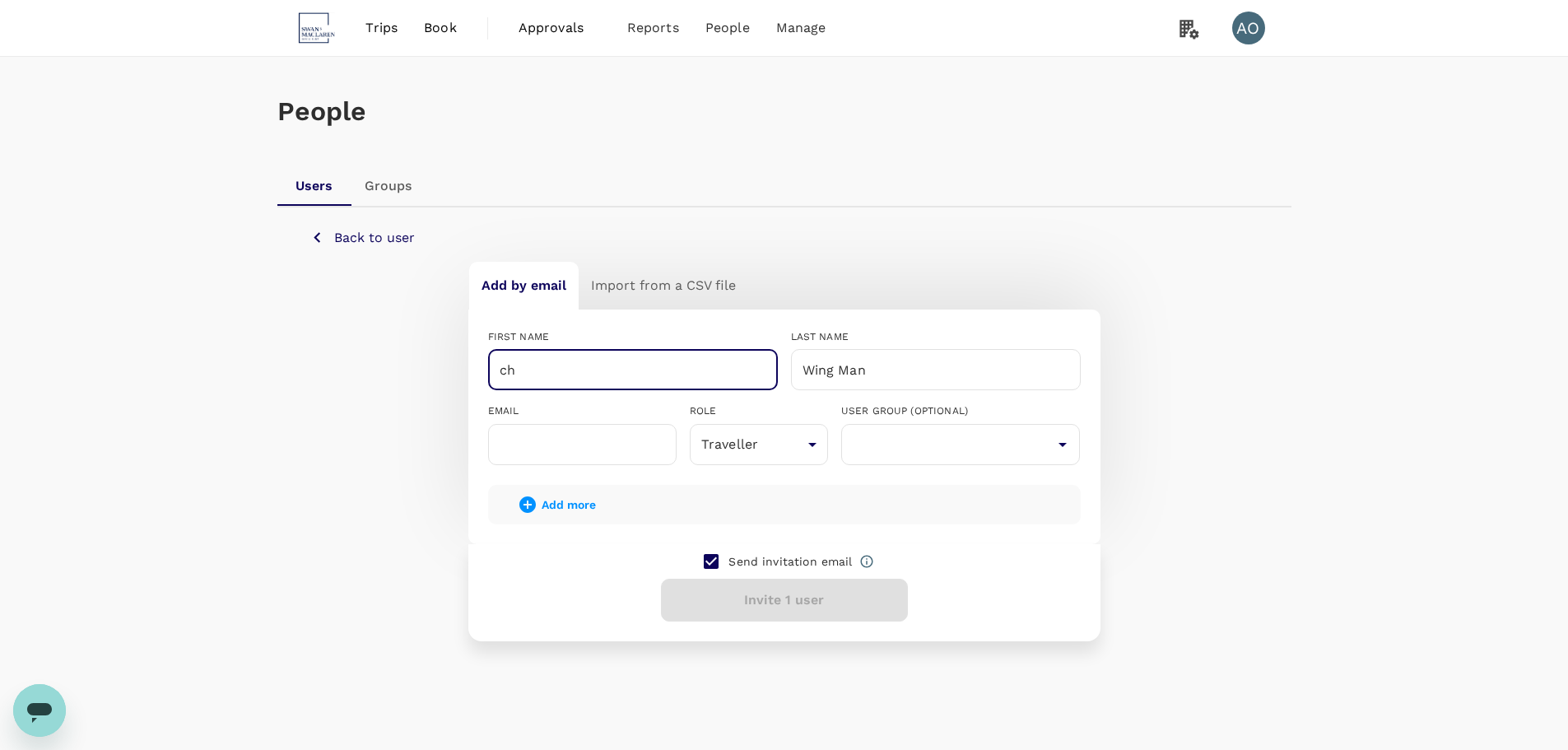 type on "c" 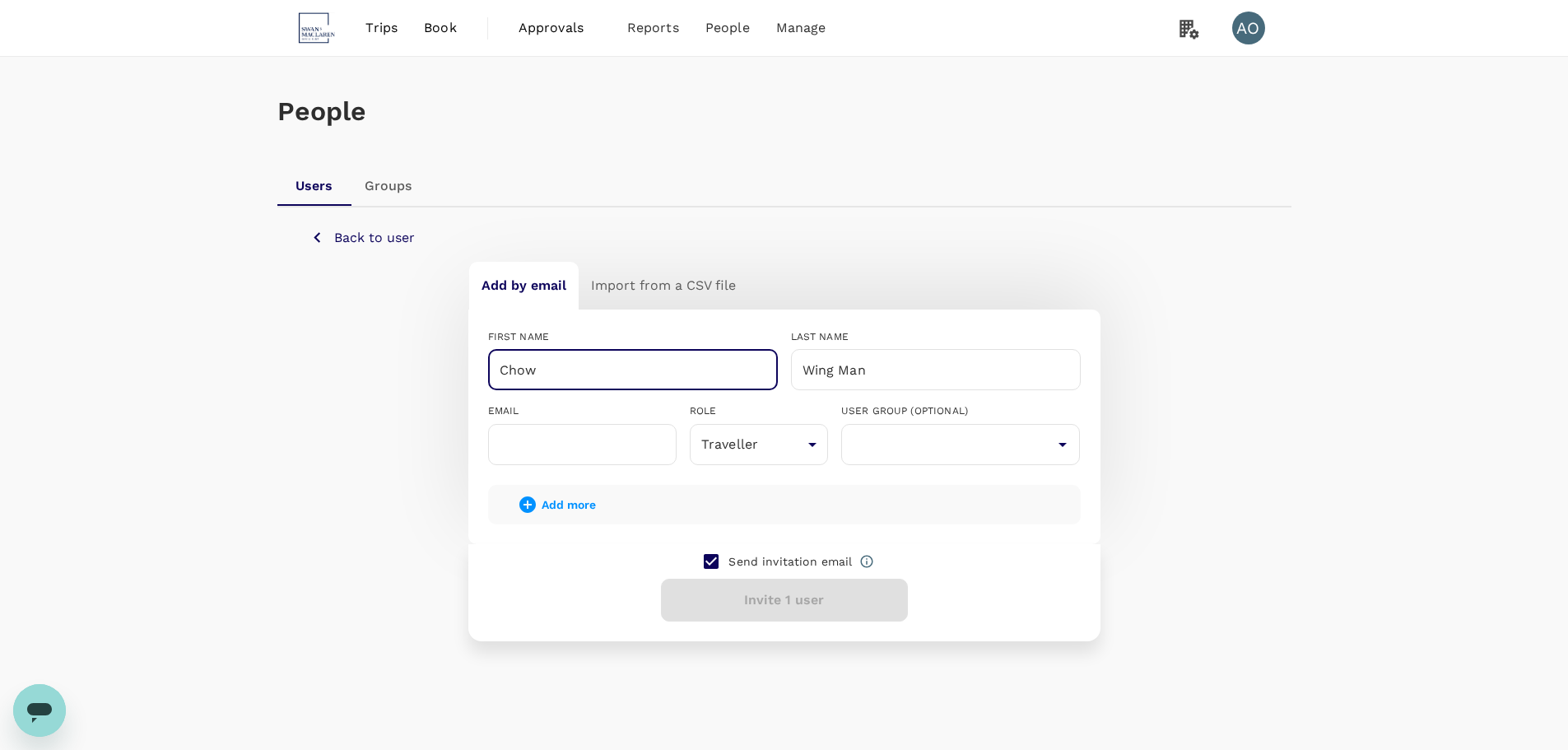 drag, startPoint x: 561, startPoint y: 374, endPoint x: 488, endPoint y: 374, distance: 73 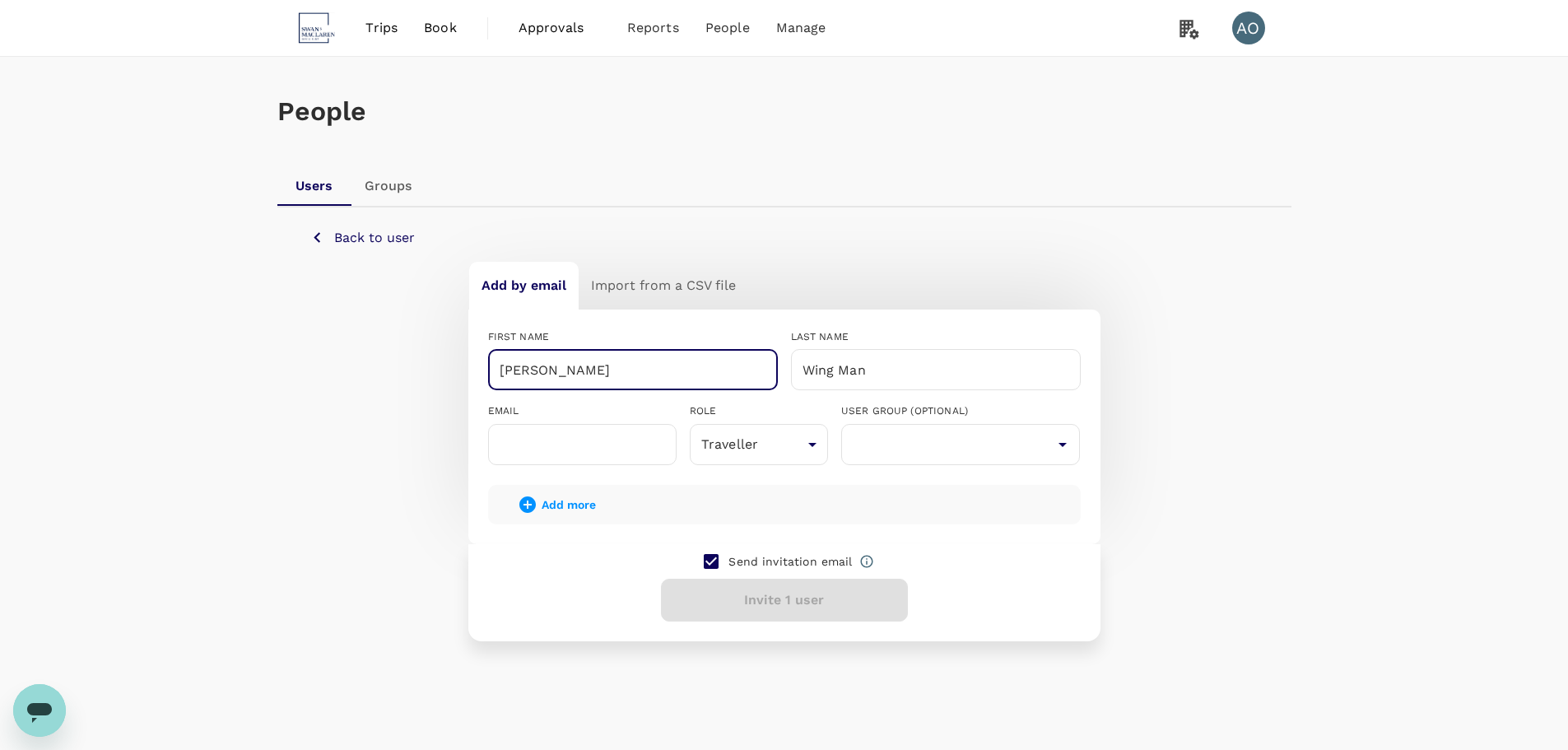 type on "[PERSON_NAME]" 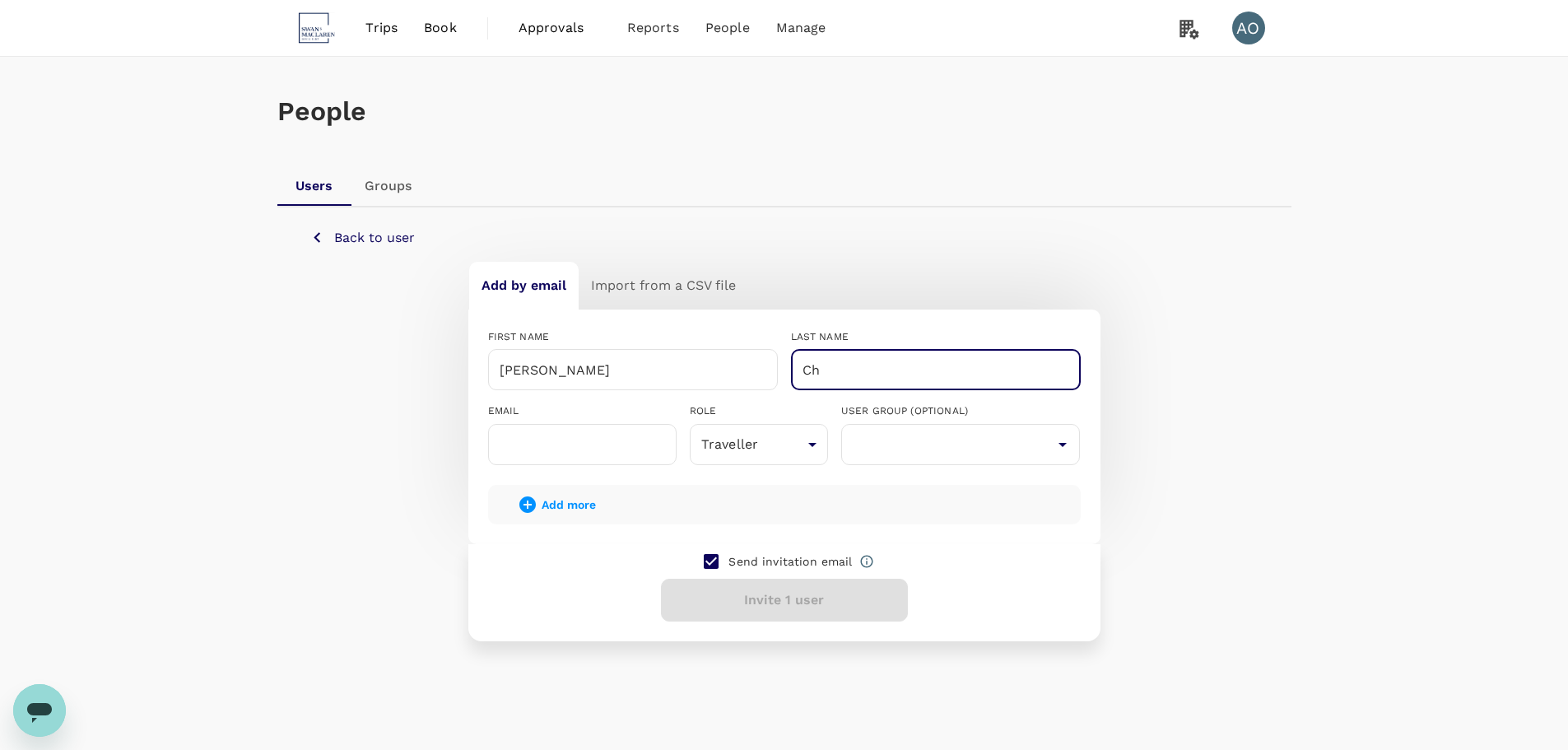 type on "C" 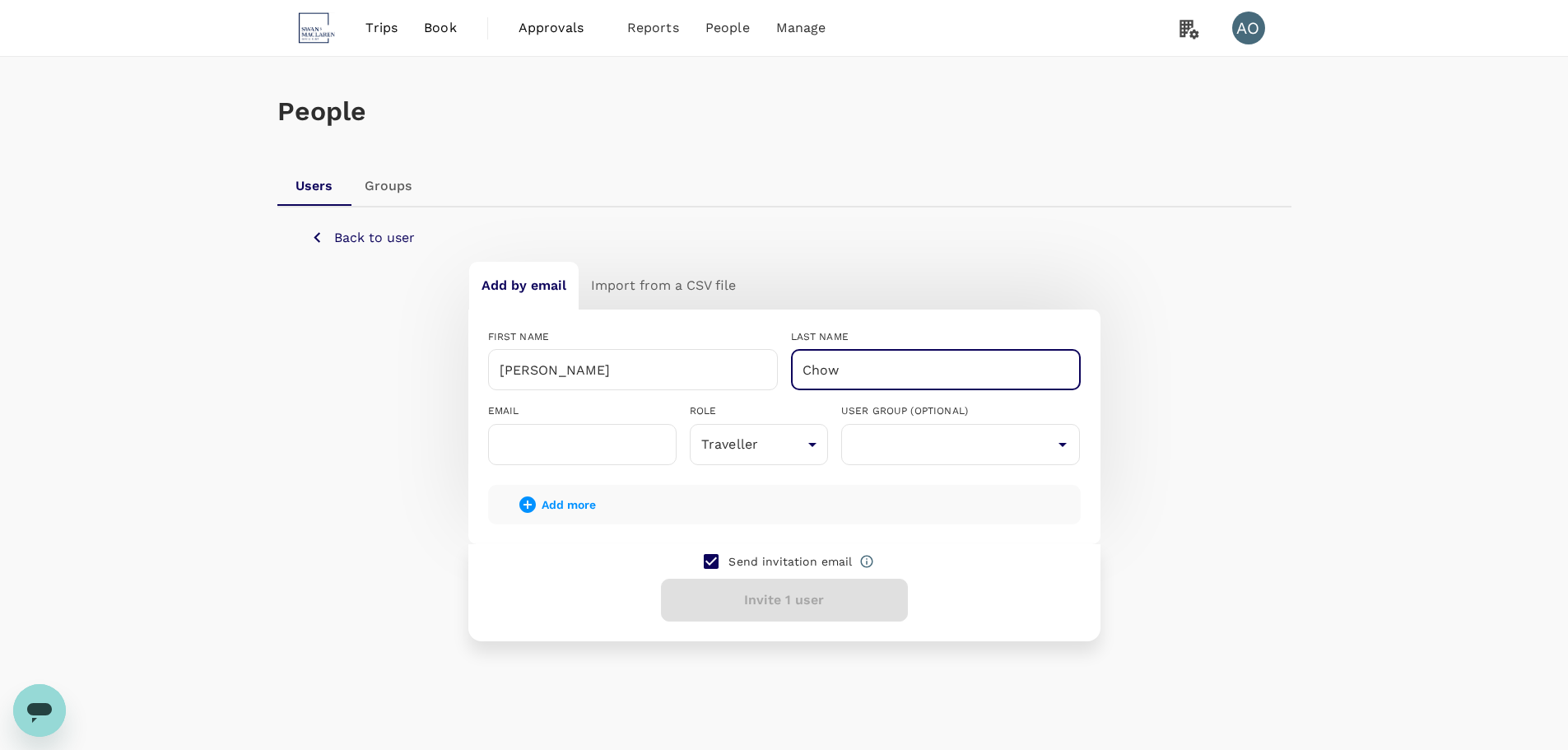 type on "Chow" 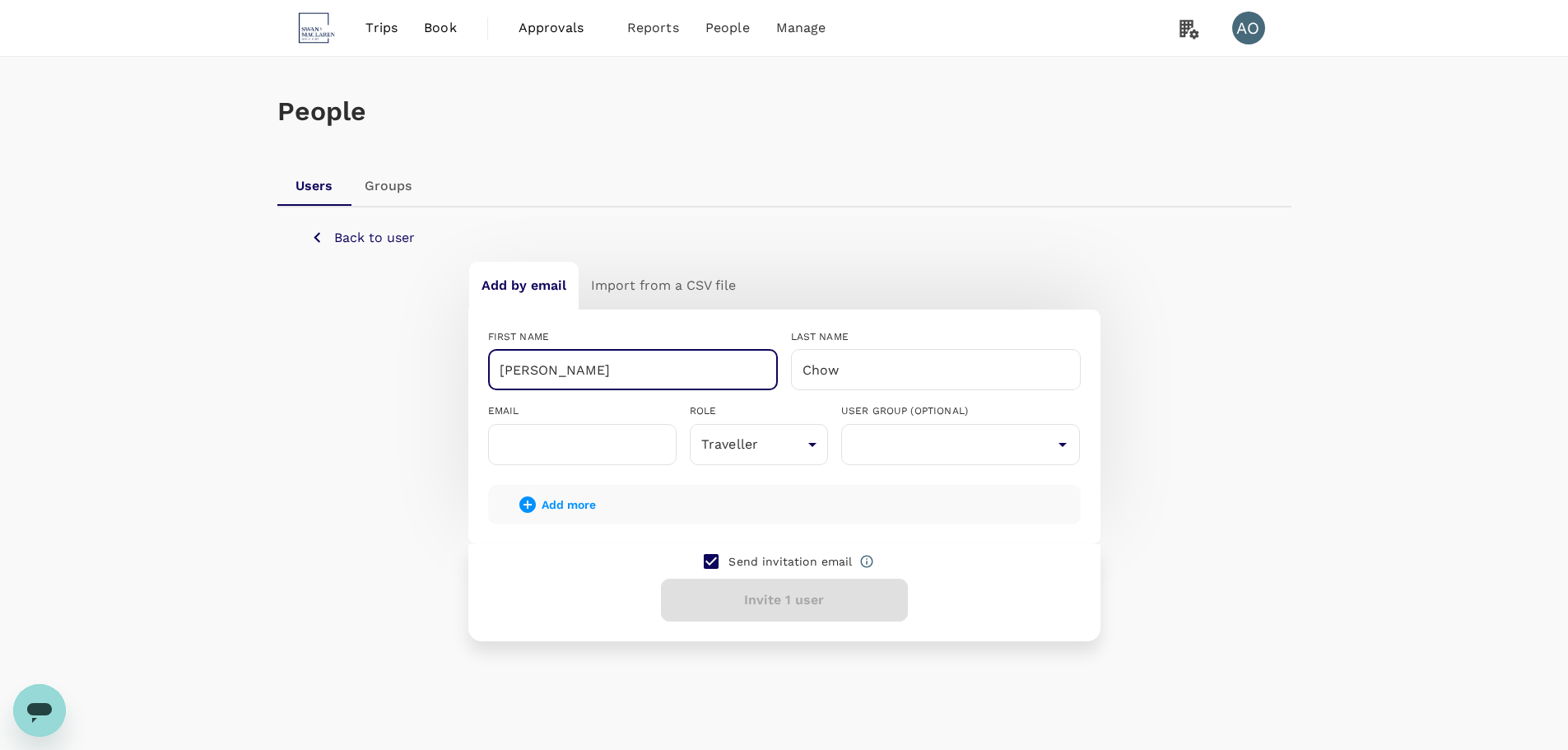 click on "[PERSON_NAME]" at bounding box center (633, 370) 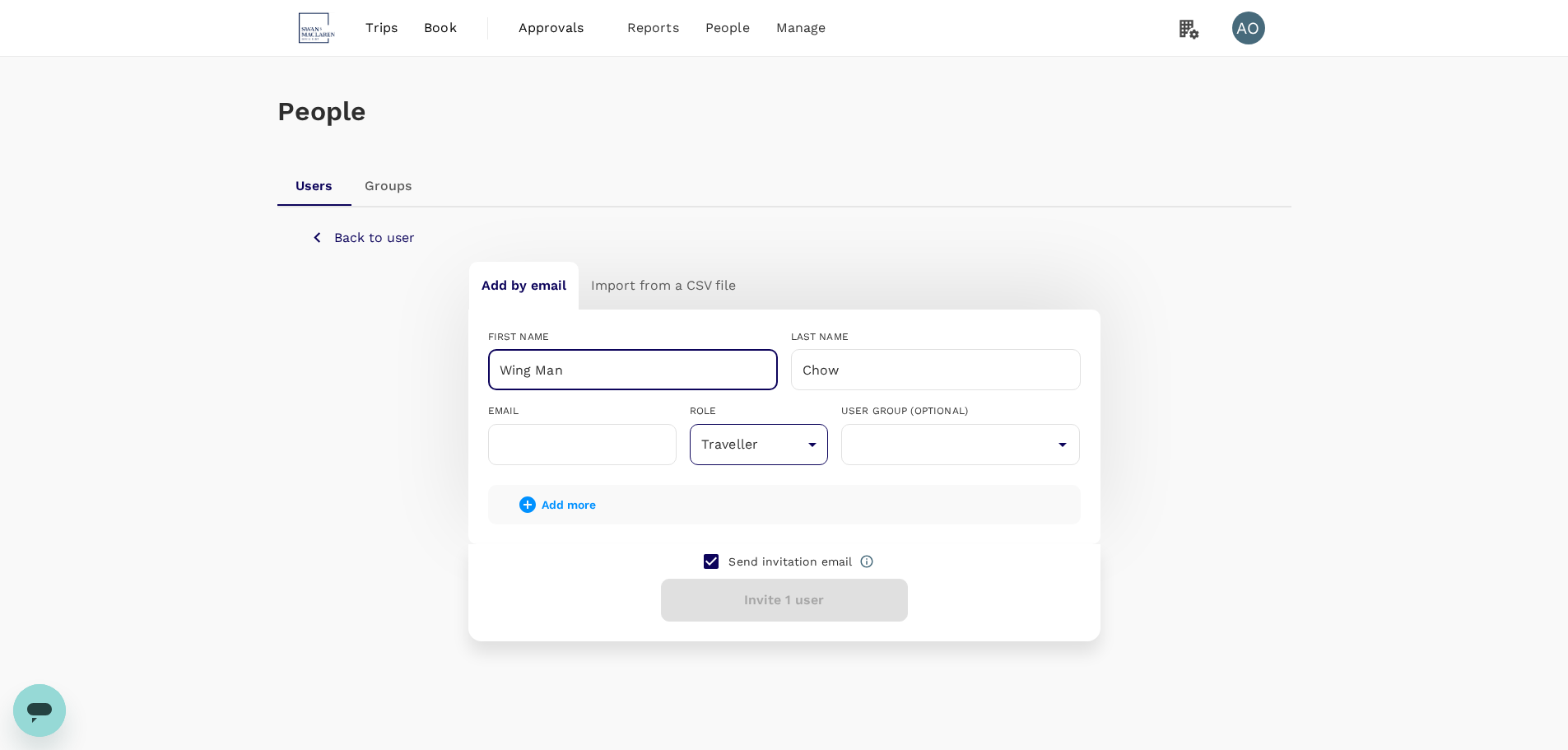 type on "Wing Man" 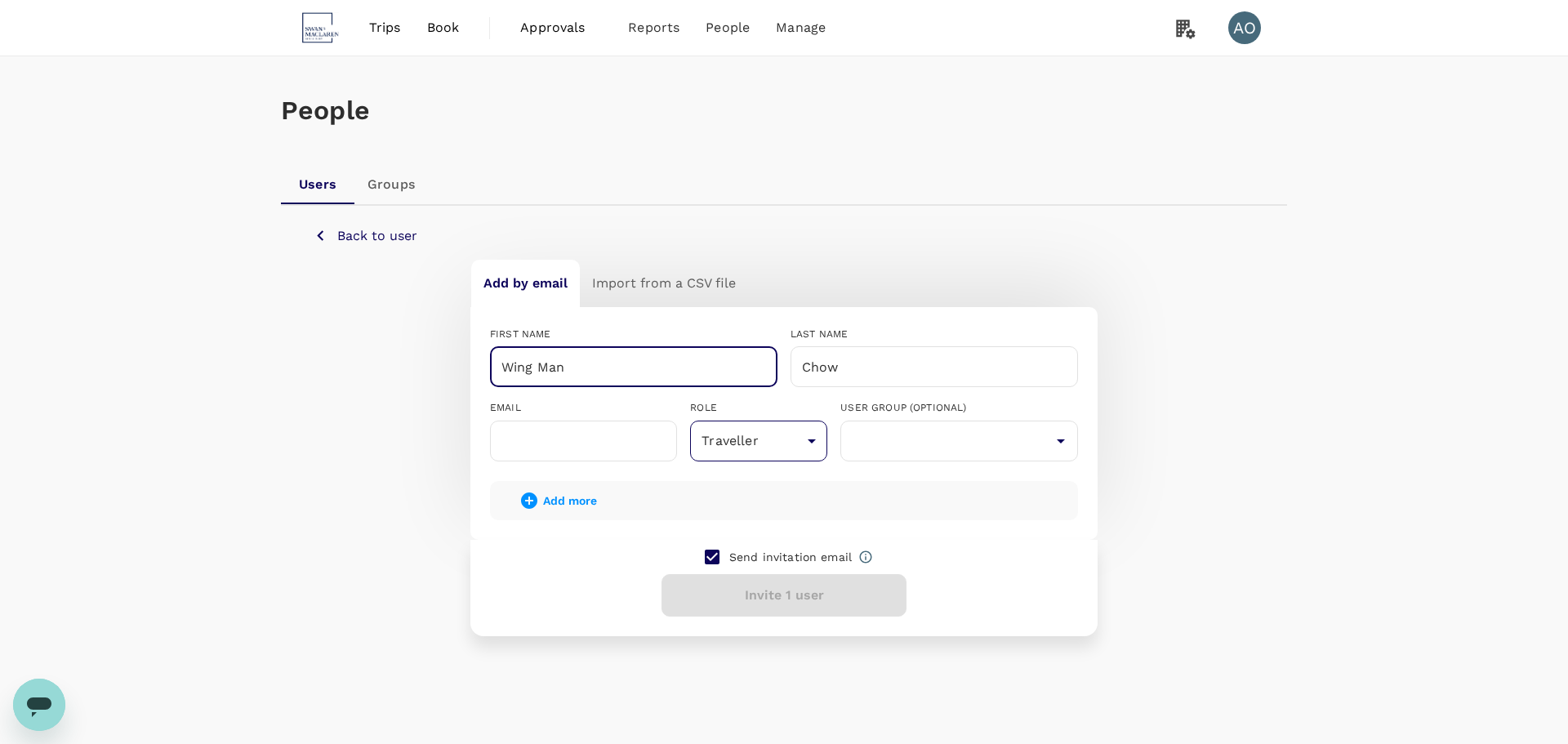 click on "Trips Book Approvals 0 Reports People Manage AO People Users Groups Back to user Add by email Import from a CSV file FIRST NAME Wing Man ​ LAST NAME Chow ​ EMAIL ​ ROLE Traveller user ​ USER GROUP (OPTIONAL) ​   Add more Send invitation email Invite 1 user Version 3.47.1 Privacy Policy Terms of Use Help Centre" at bounding box center [784, 394] 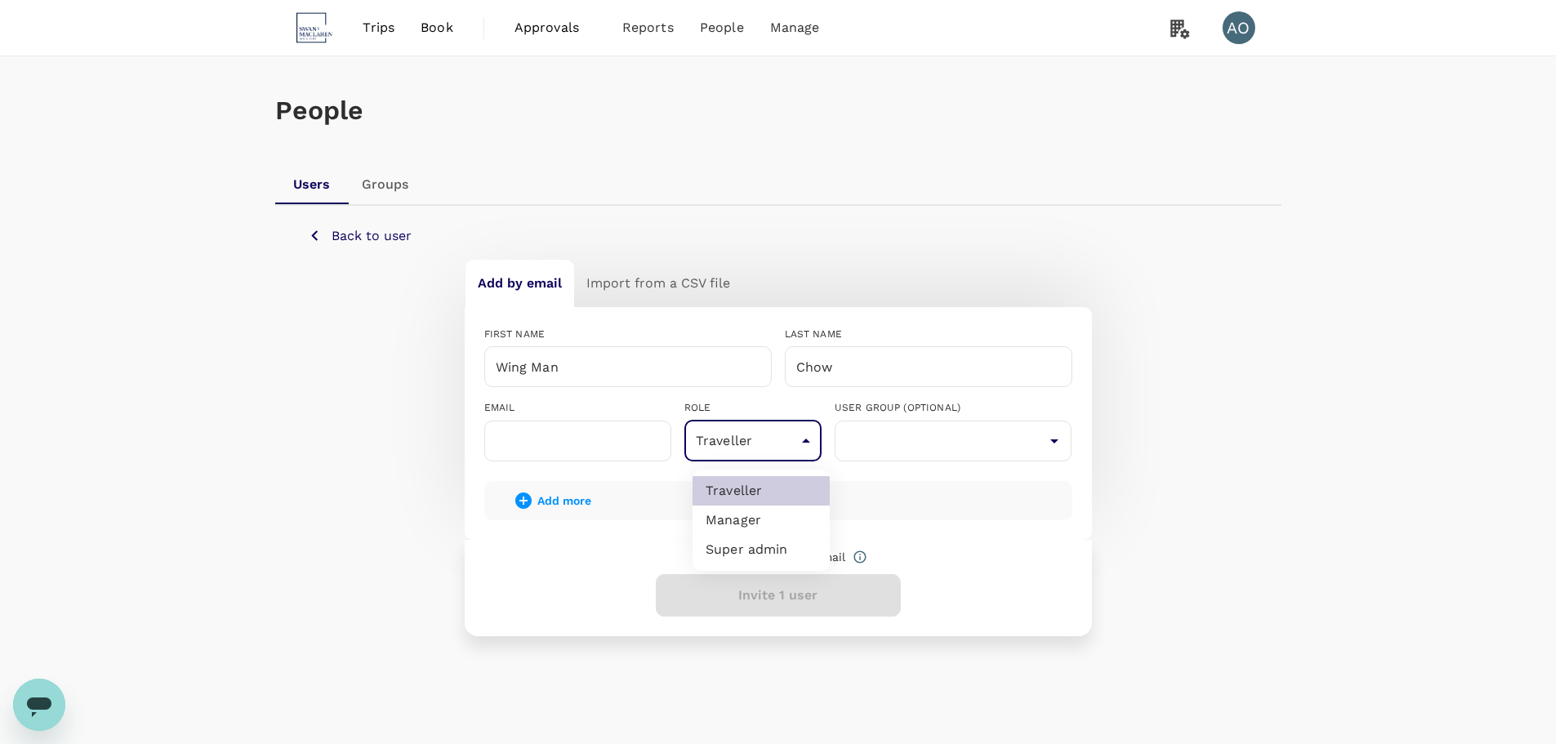 click at bounding box center (784, 372) 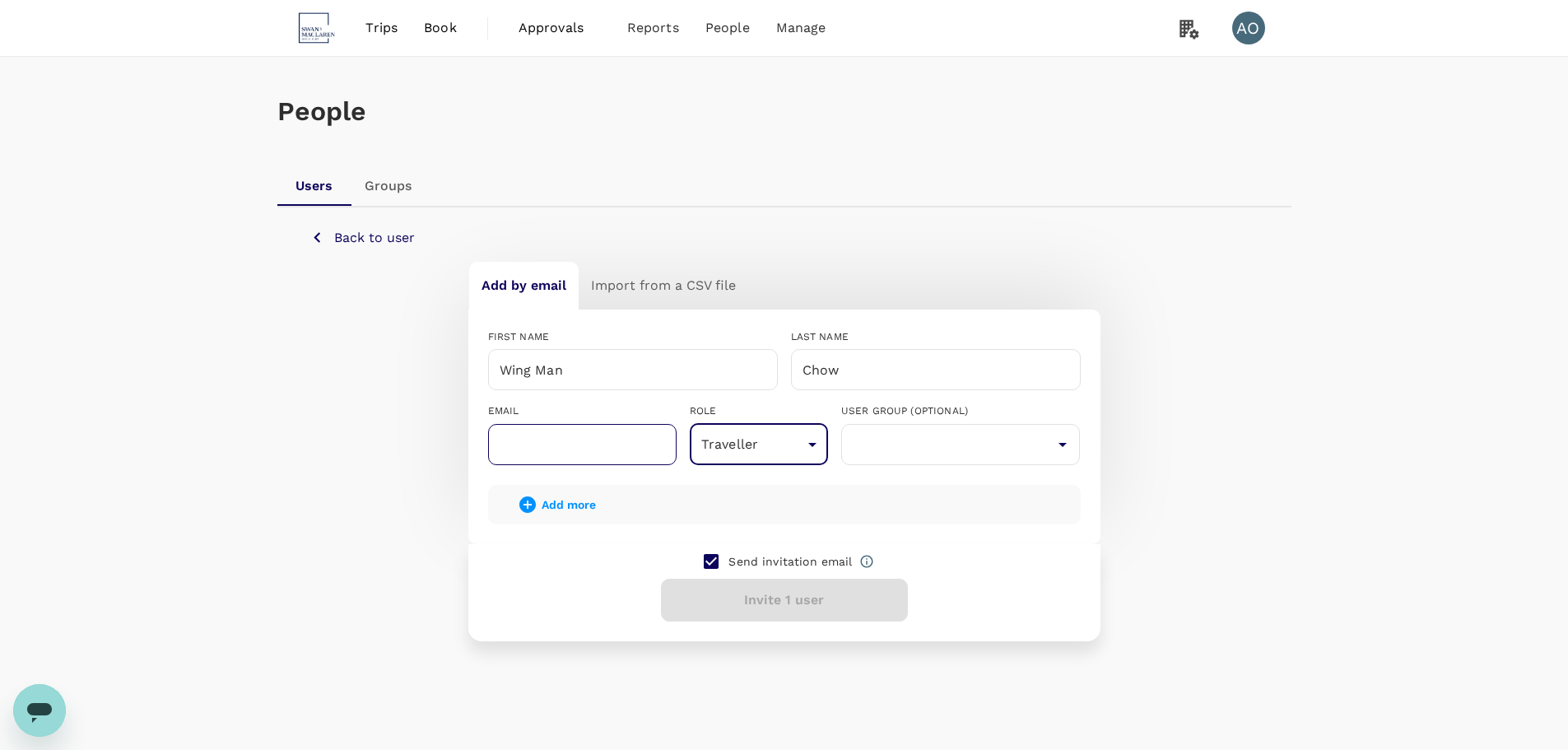 click at bounding box center [582, 445] 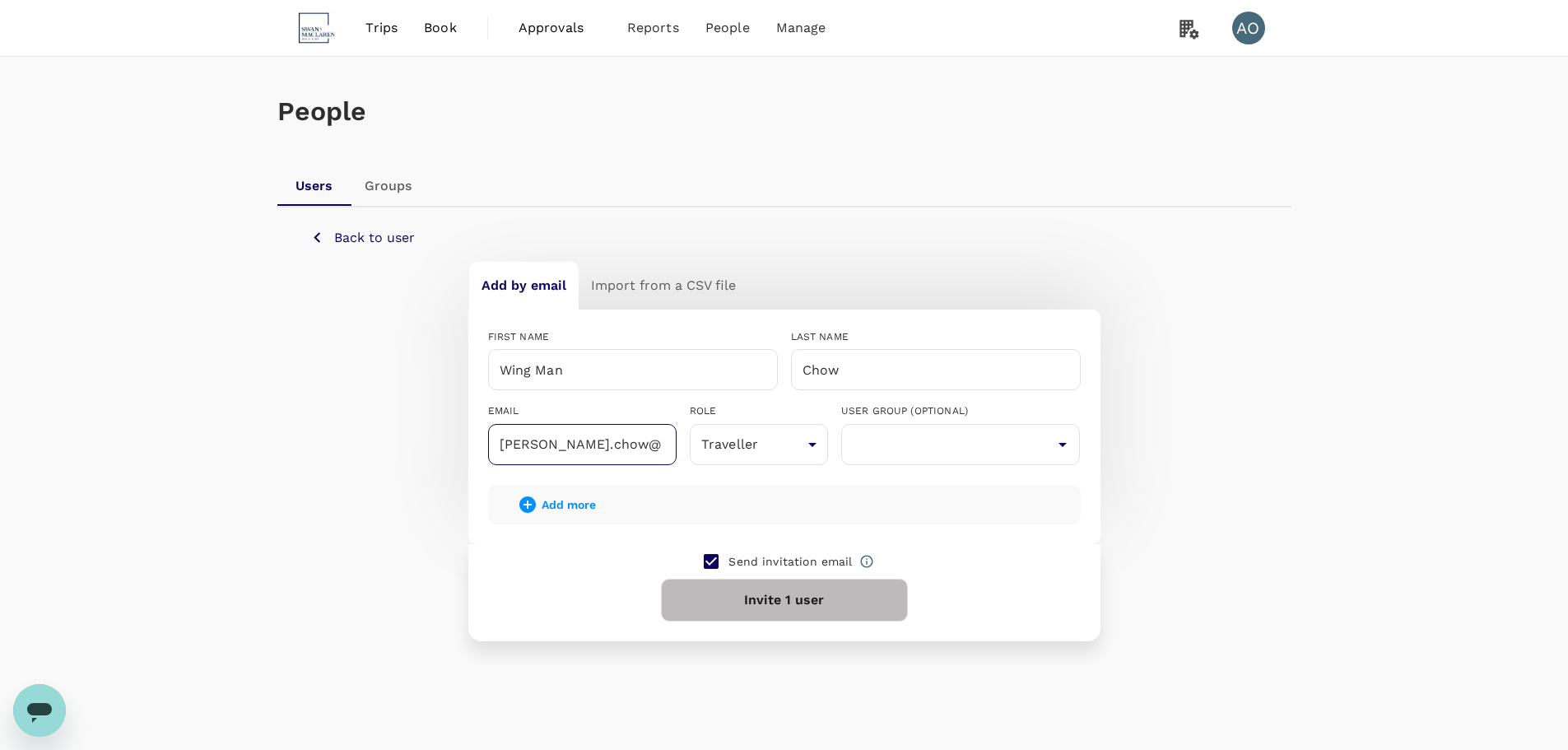 click on "[PERSON_NAME].chow@" at bounding box center (582, 445) 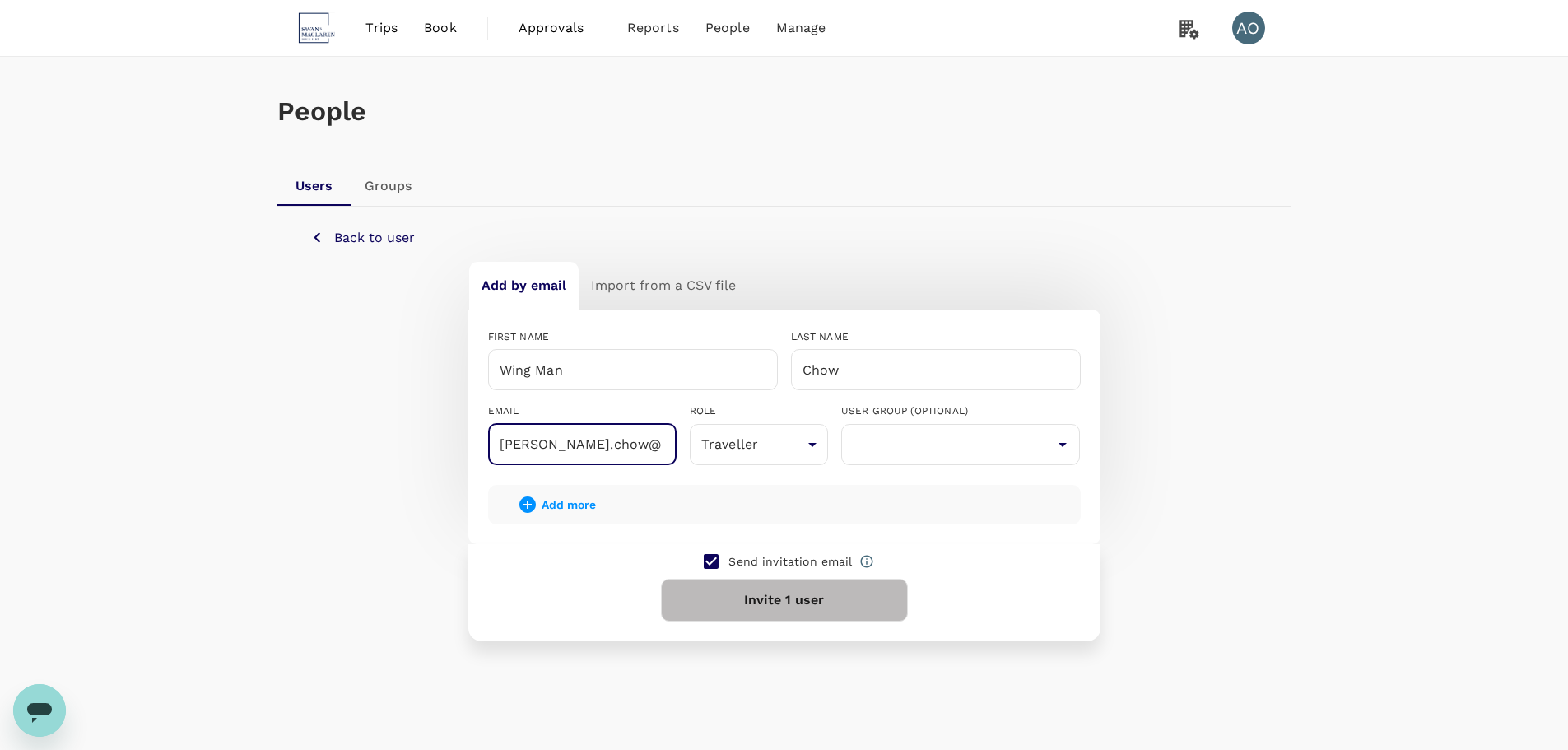 click on "[PERSON_NAME].chow@" at bounding box center (582, 445) 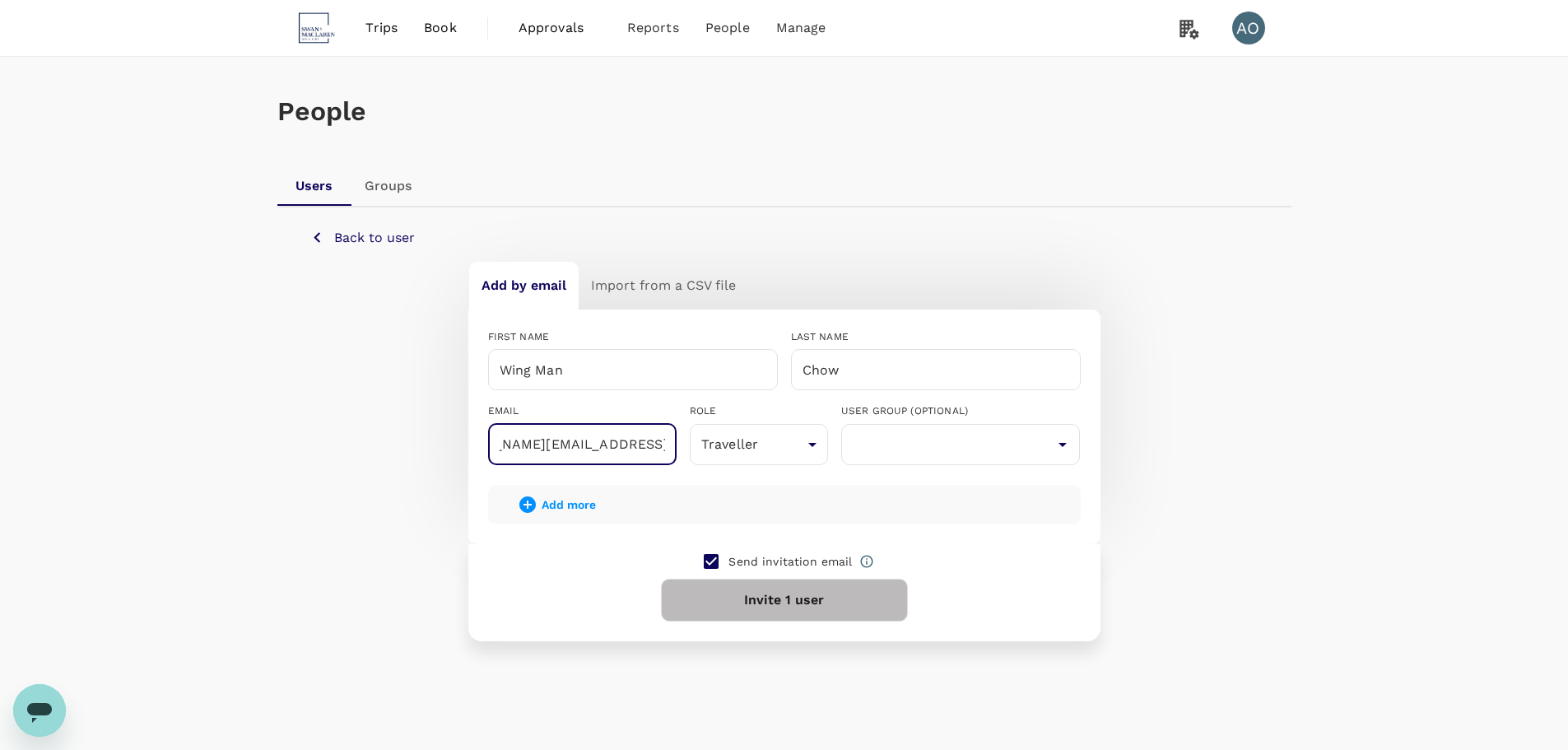 scroll, scrollTop: 0, scrollLeft: 0, axis: both 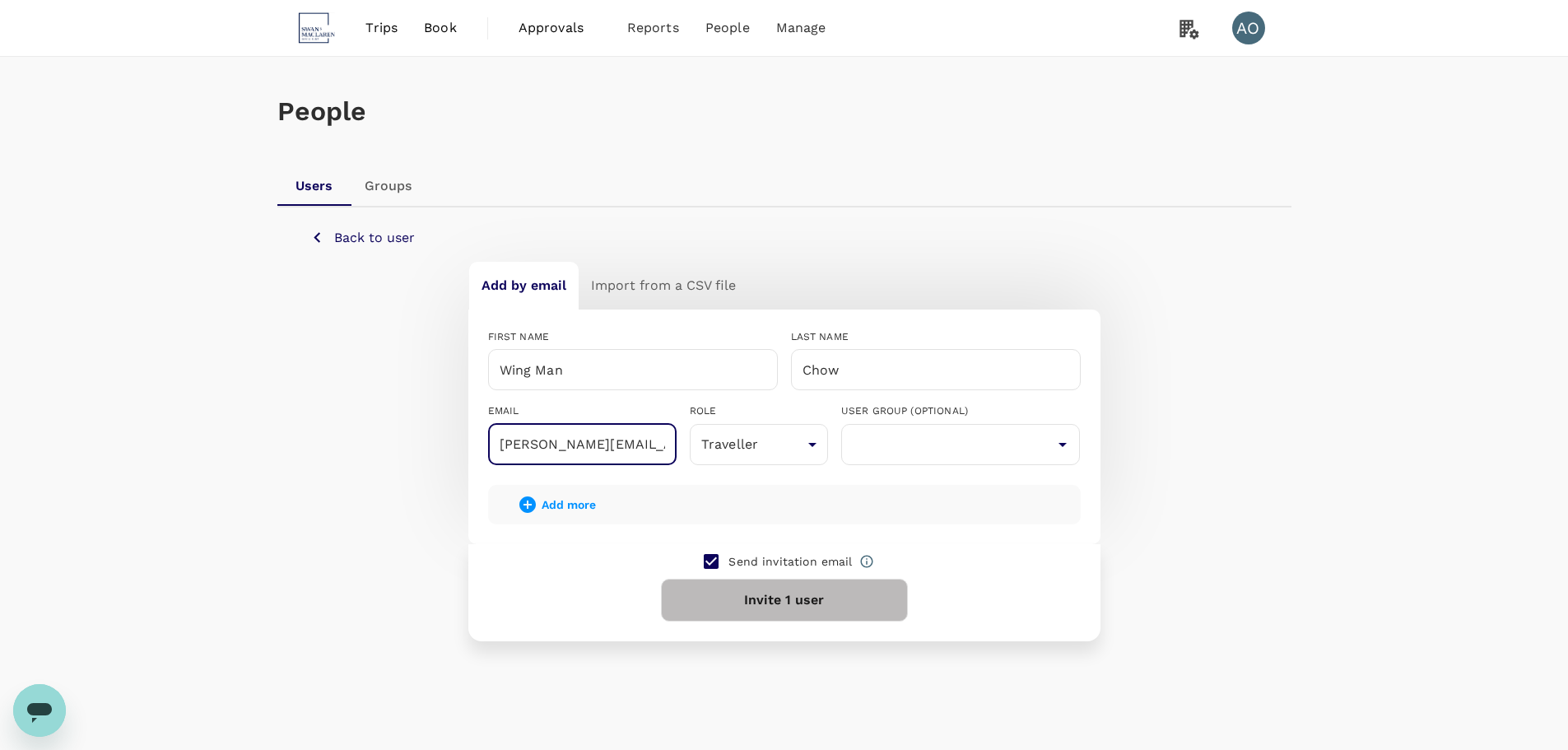 drag, startPoint x: 592, startPoint y: 456, endPoint x: 411, endPoint y: 456, distance: 181 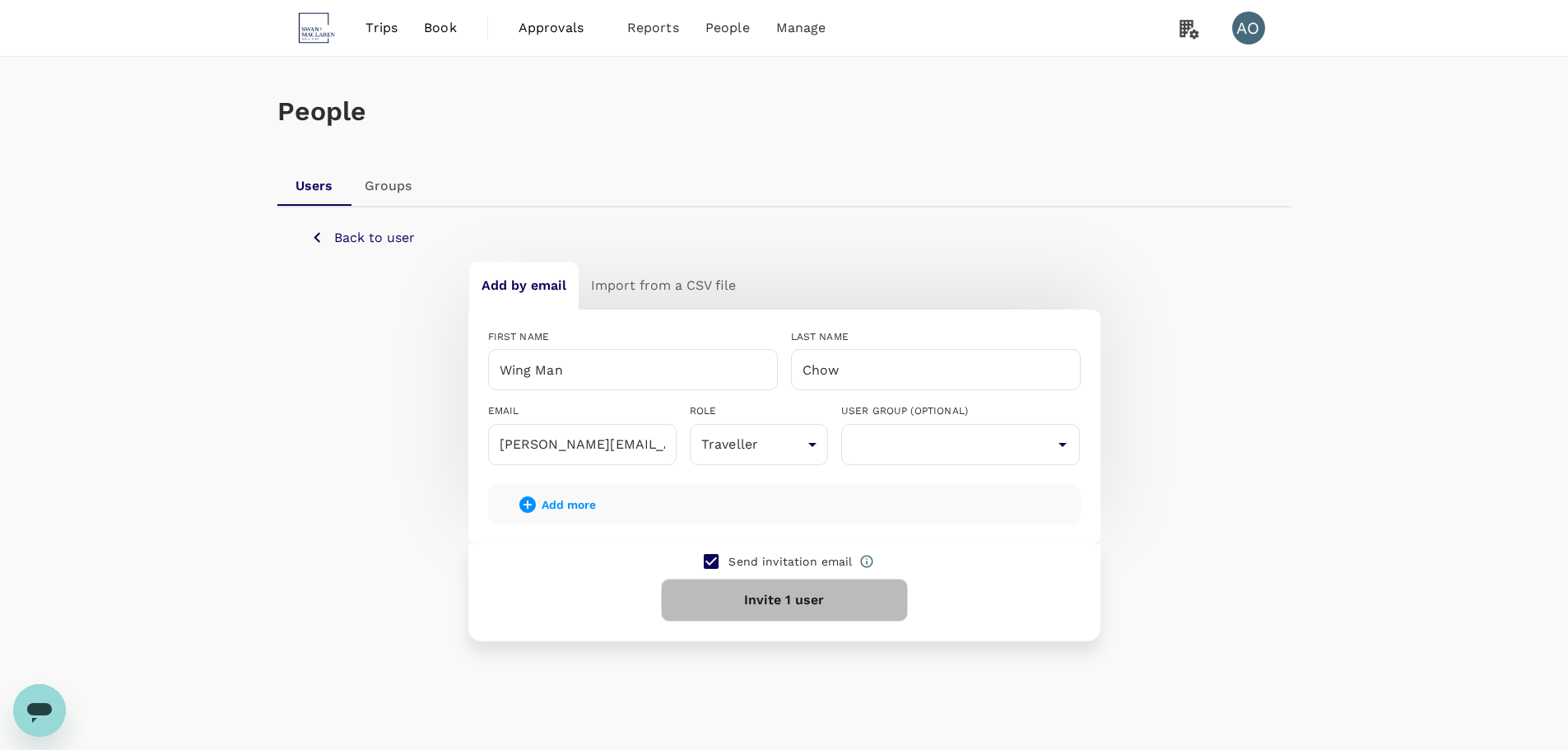 click 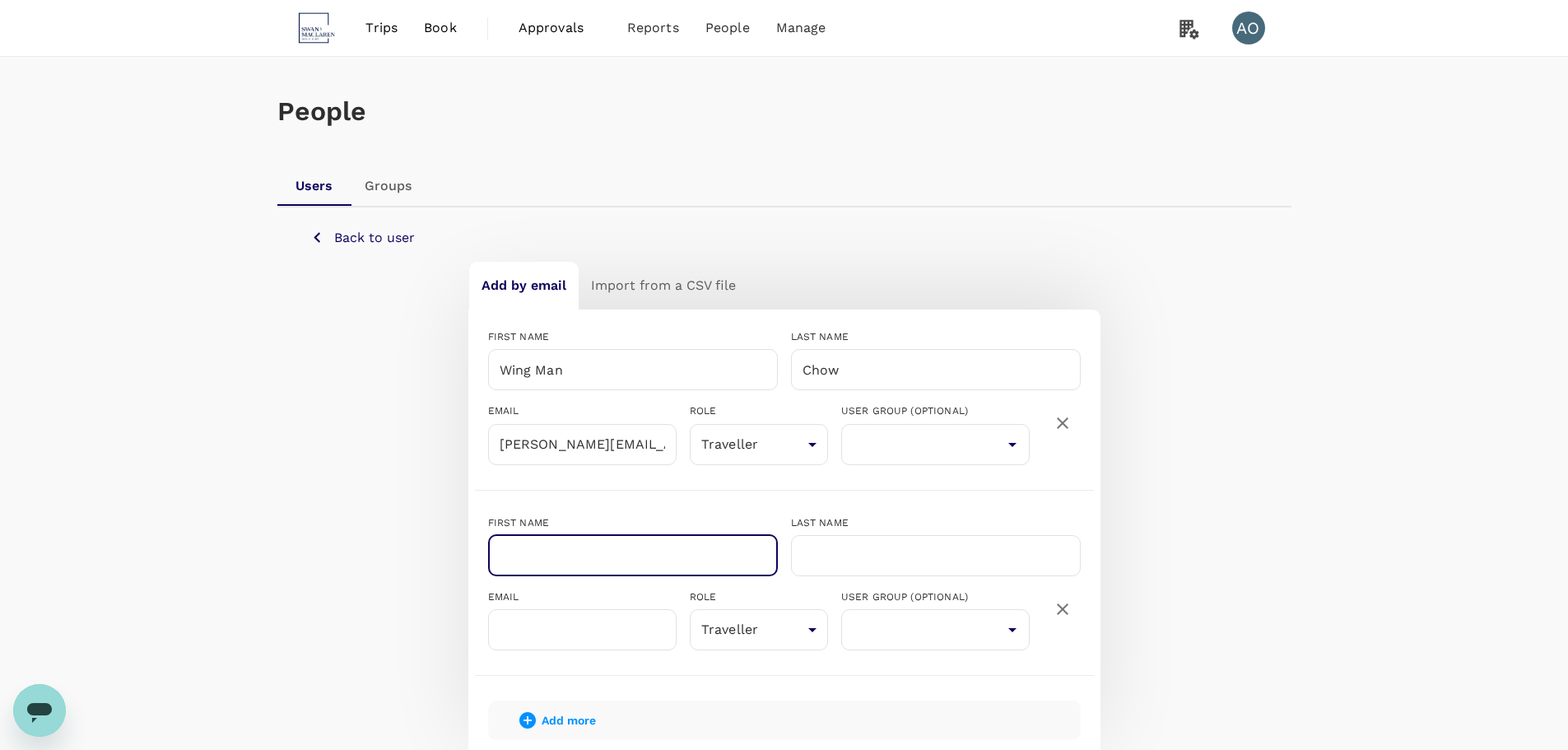 click at bounding box center (633, 556) 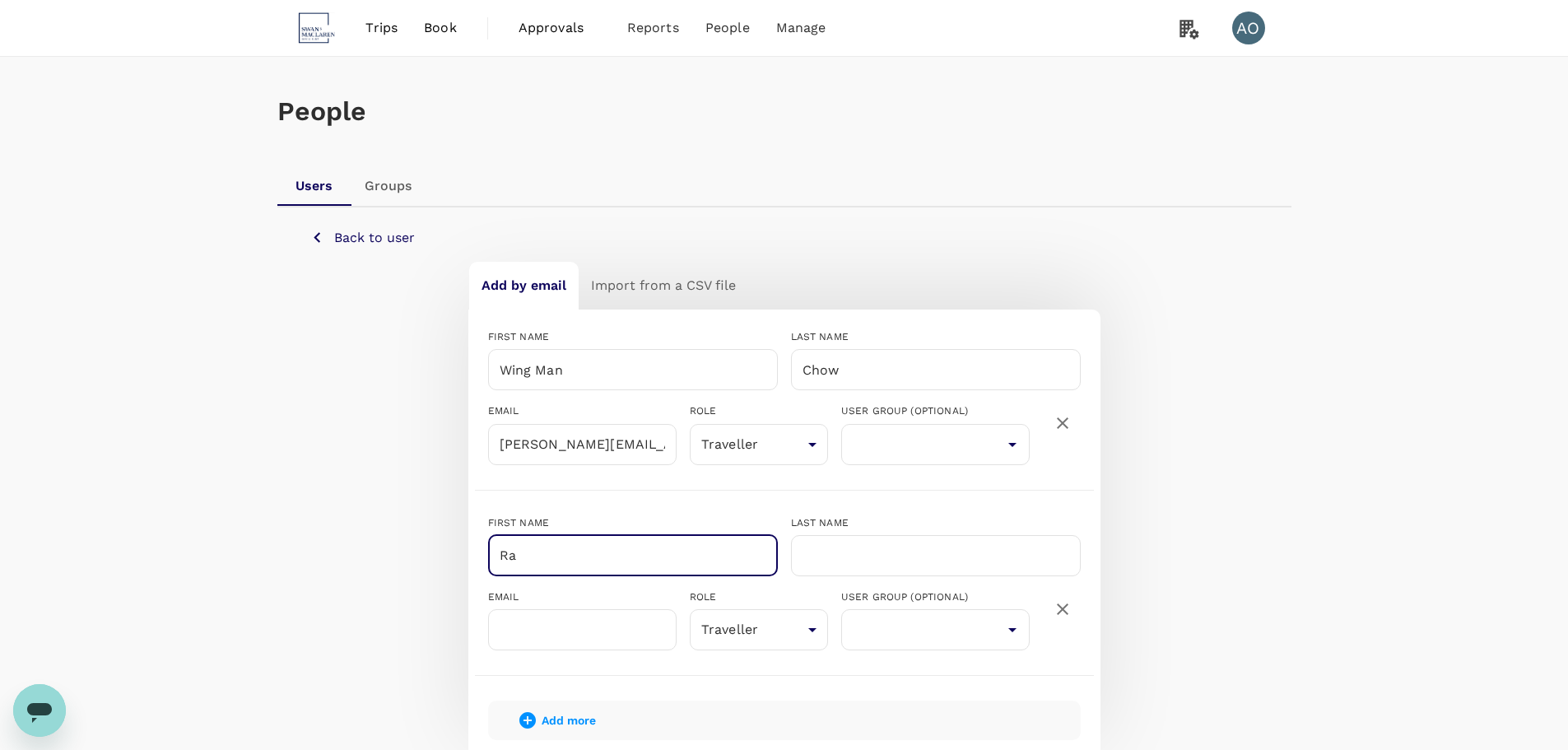 type on "R" 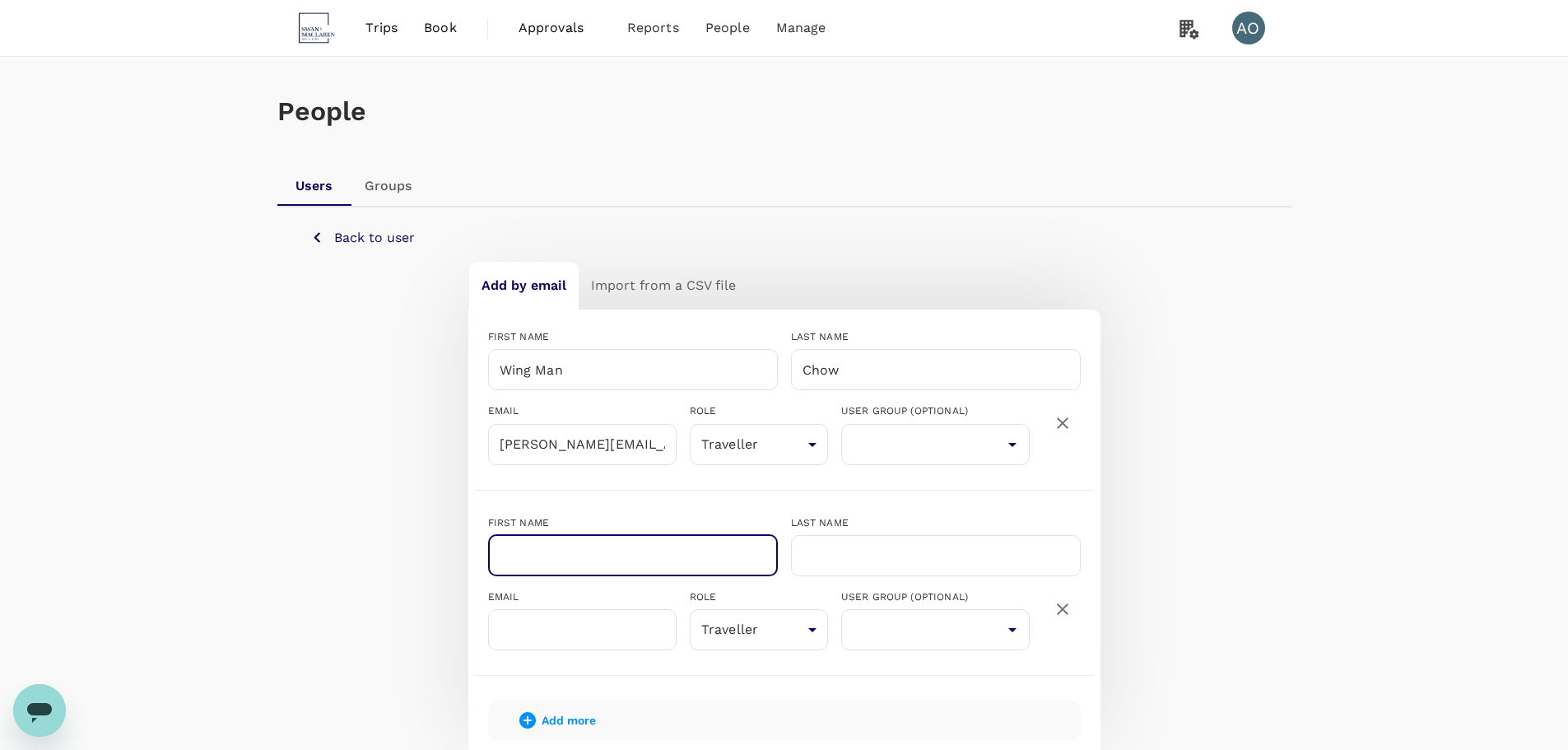 type on "S" 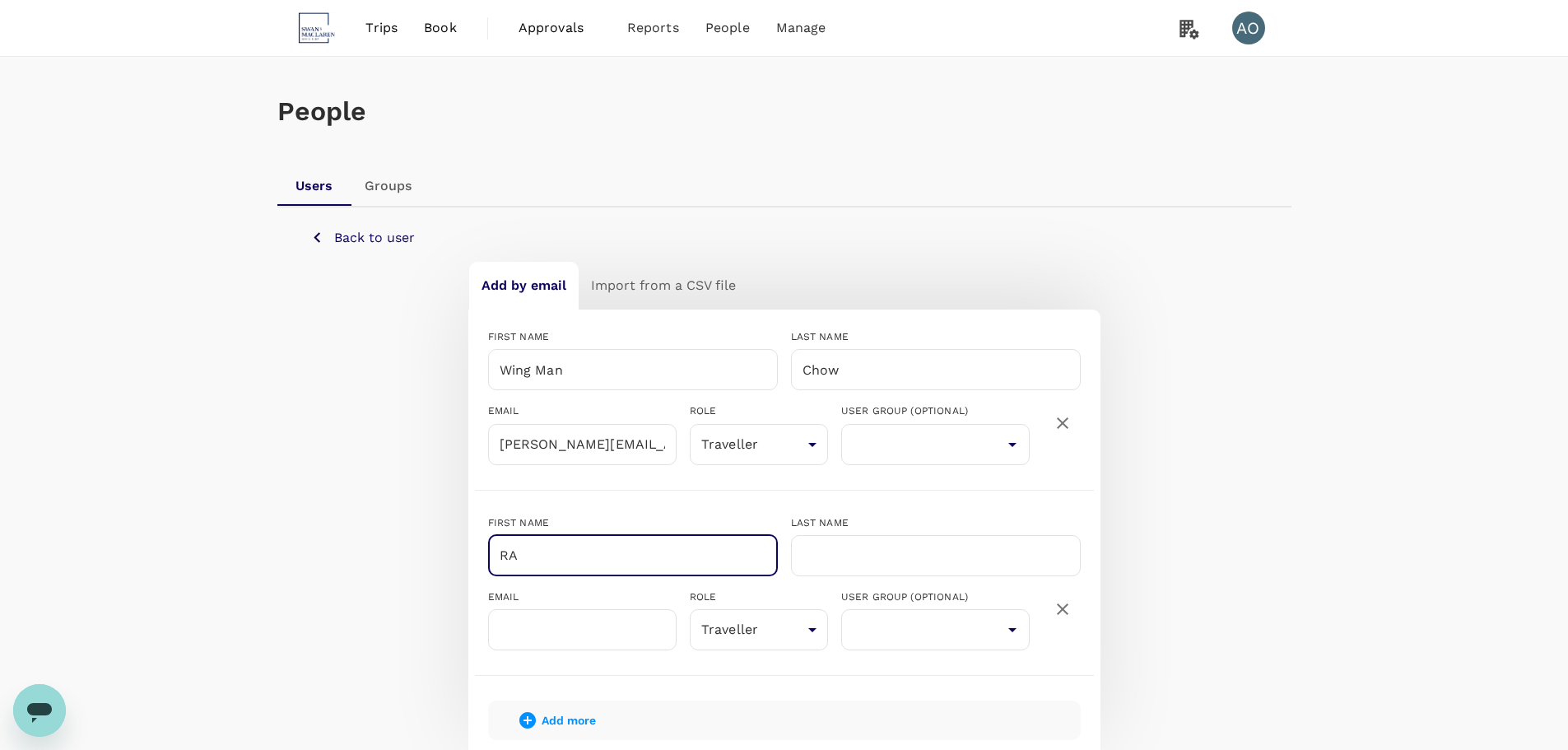 type on "R" 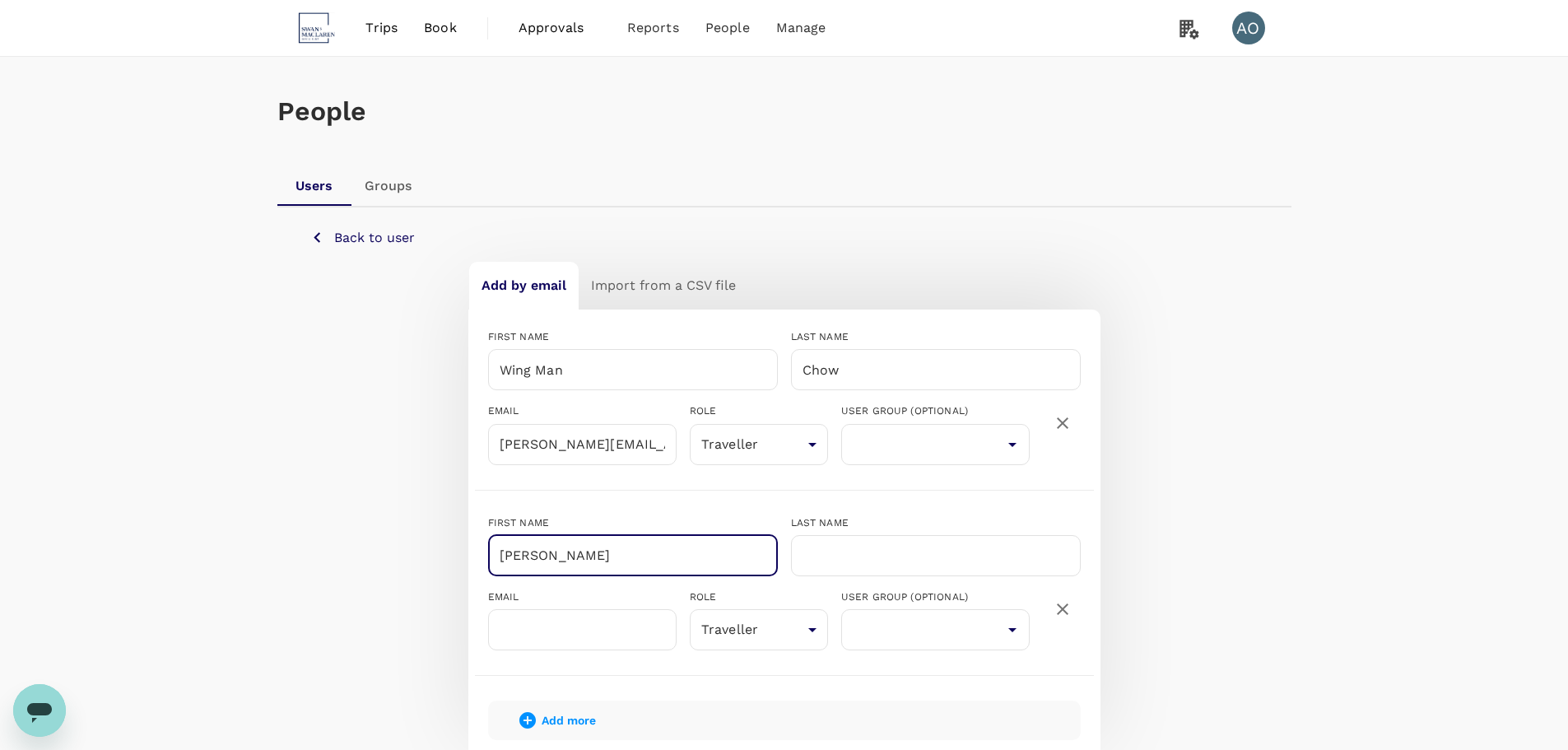type on "[PERSON_NAME]" 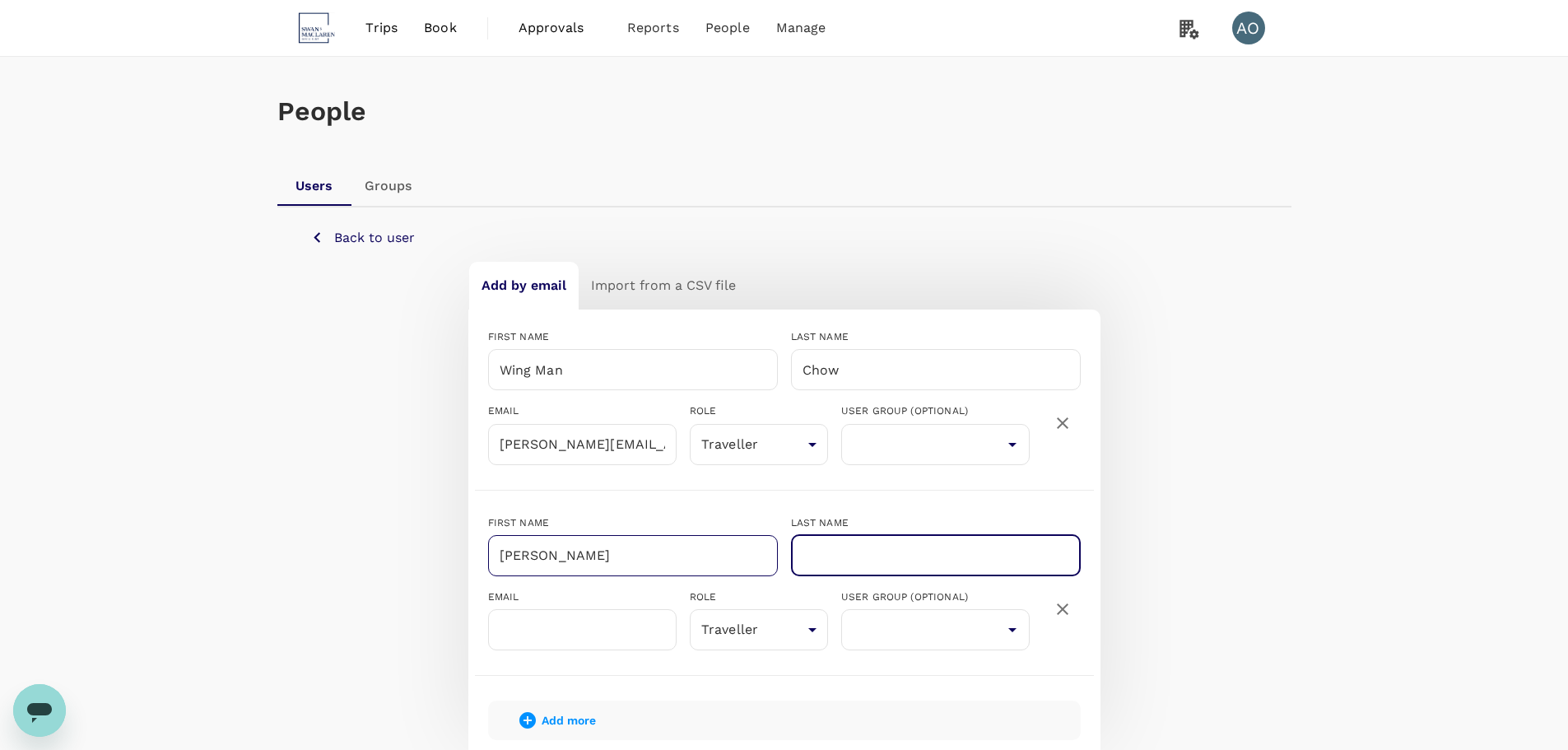 type on "R" 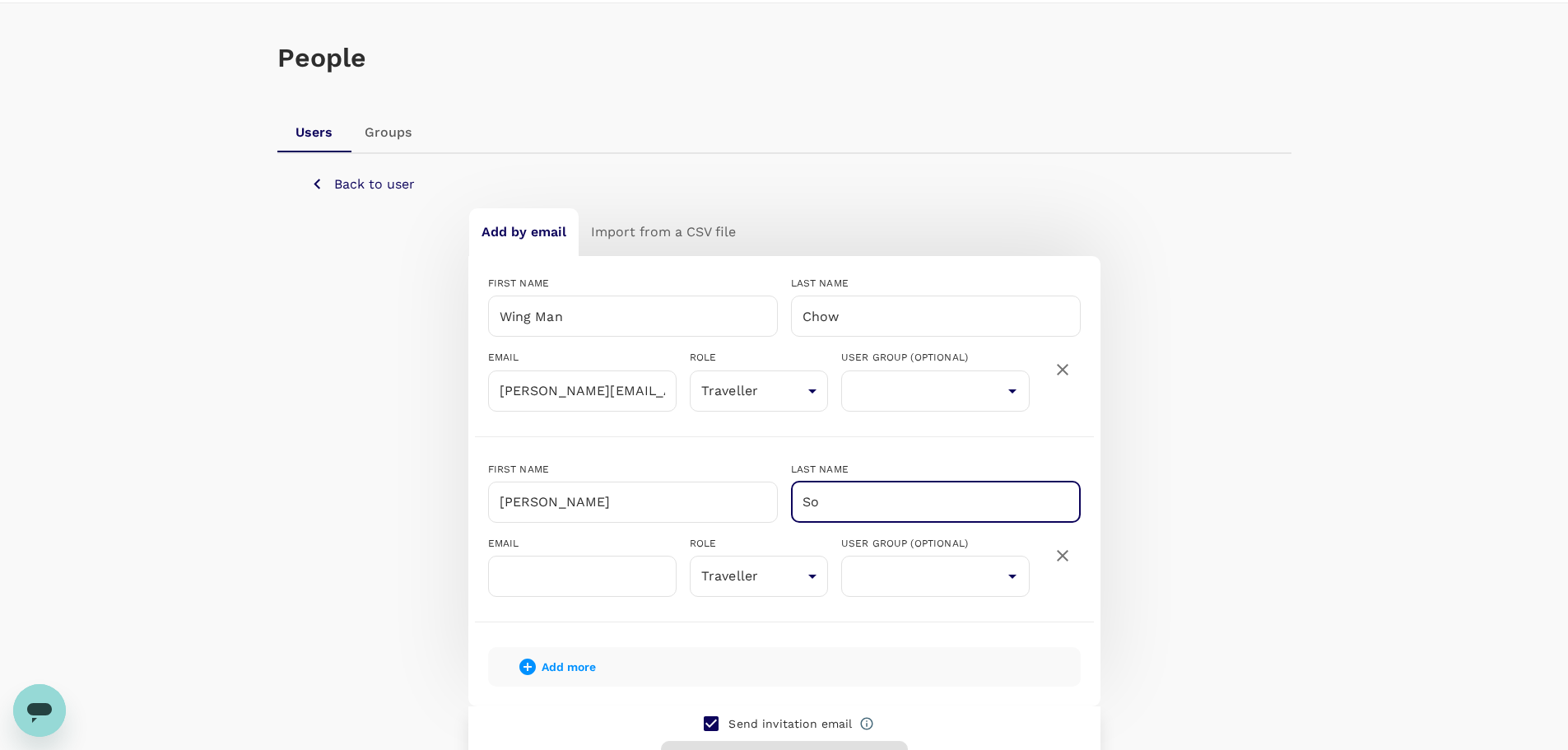 scroll, scrollTop: 82, scrollLeft: 0, axis: vertical 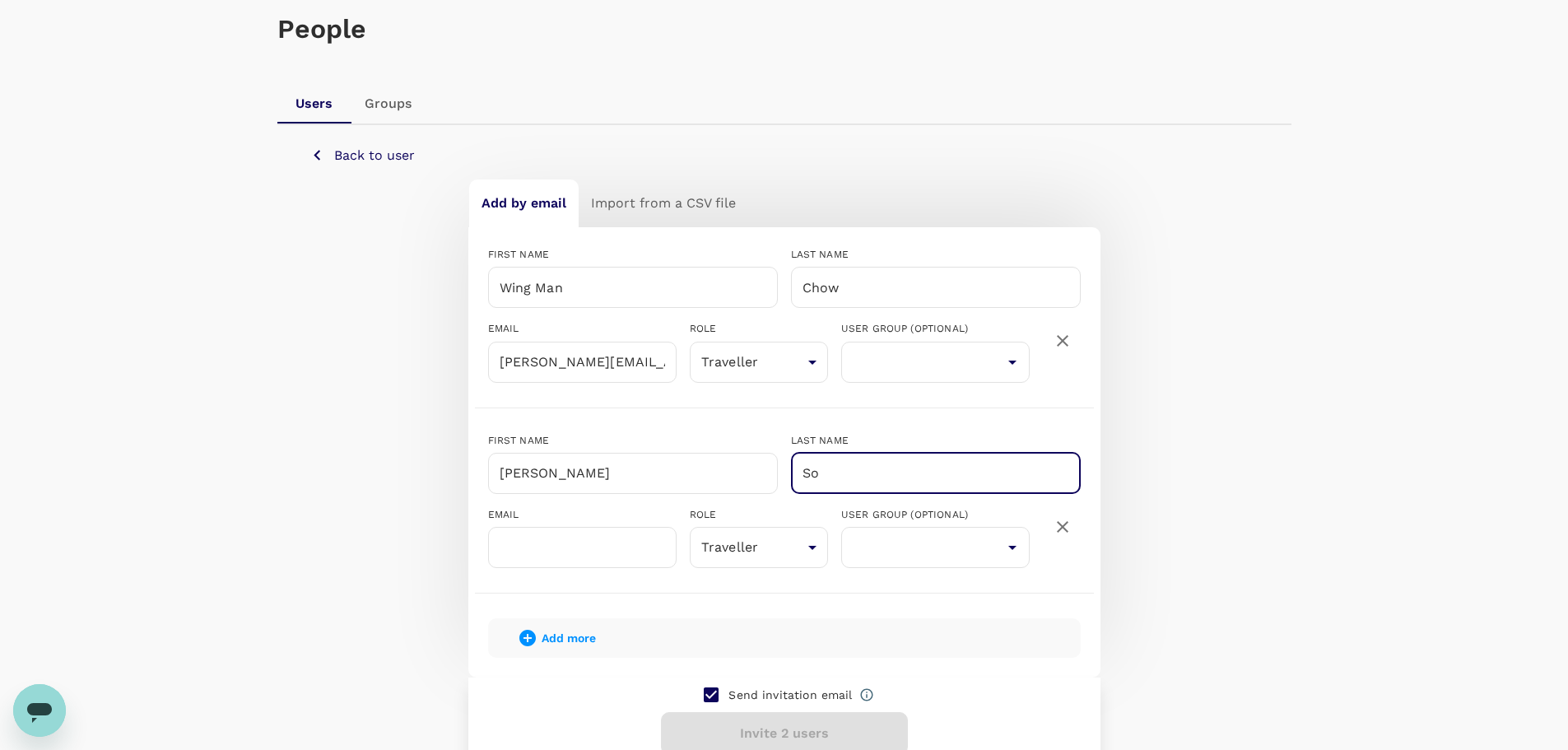 type on "So" 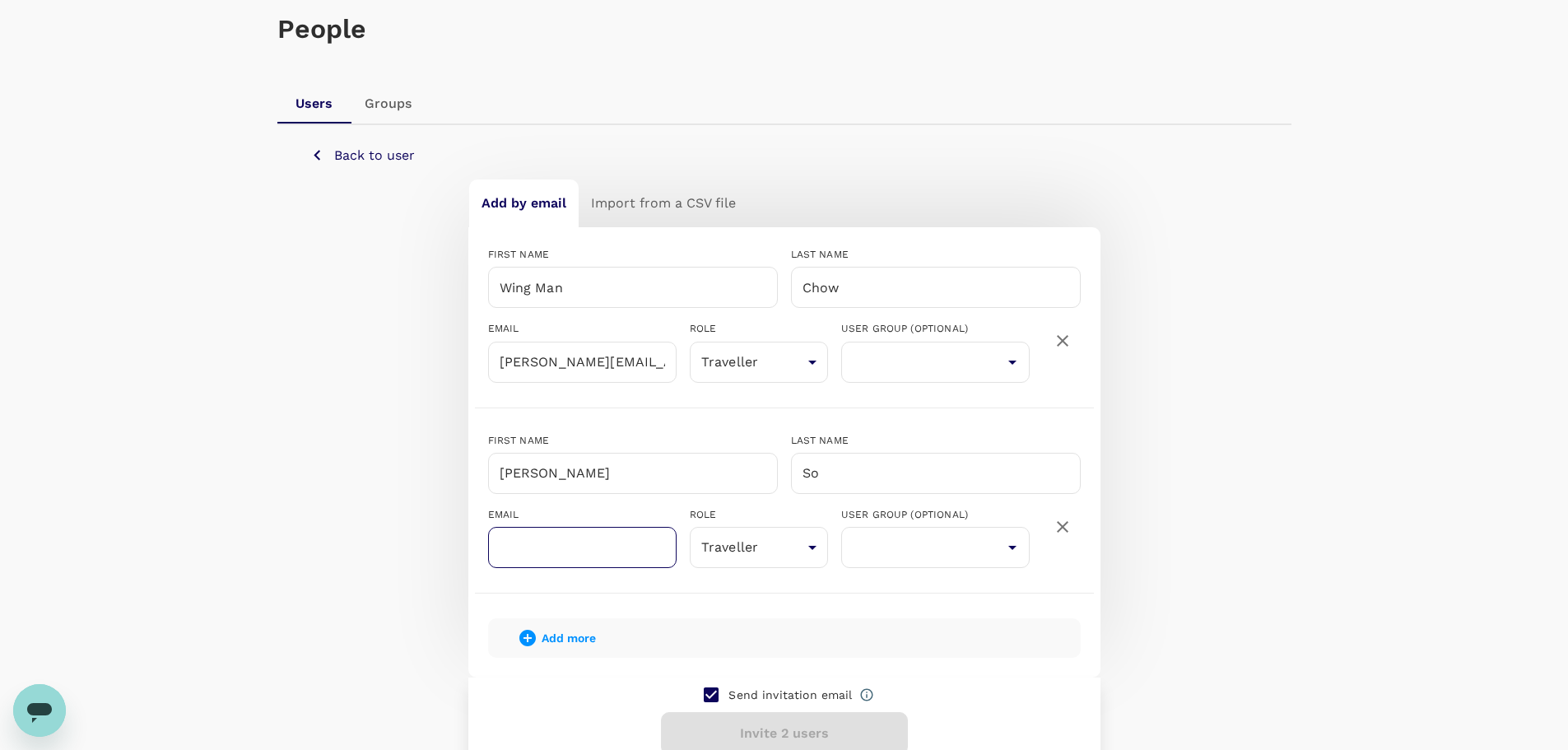 click at bounding box center (582, 547) 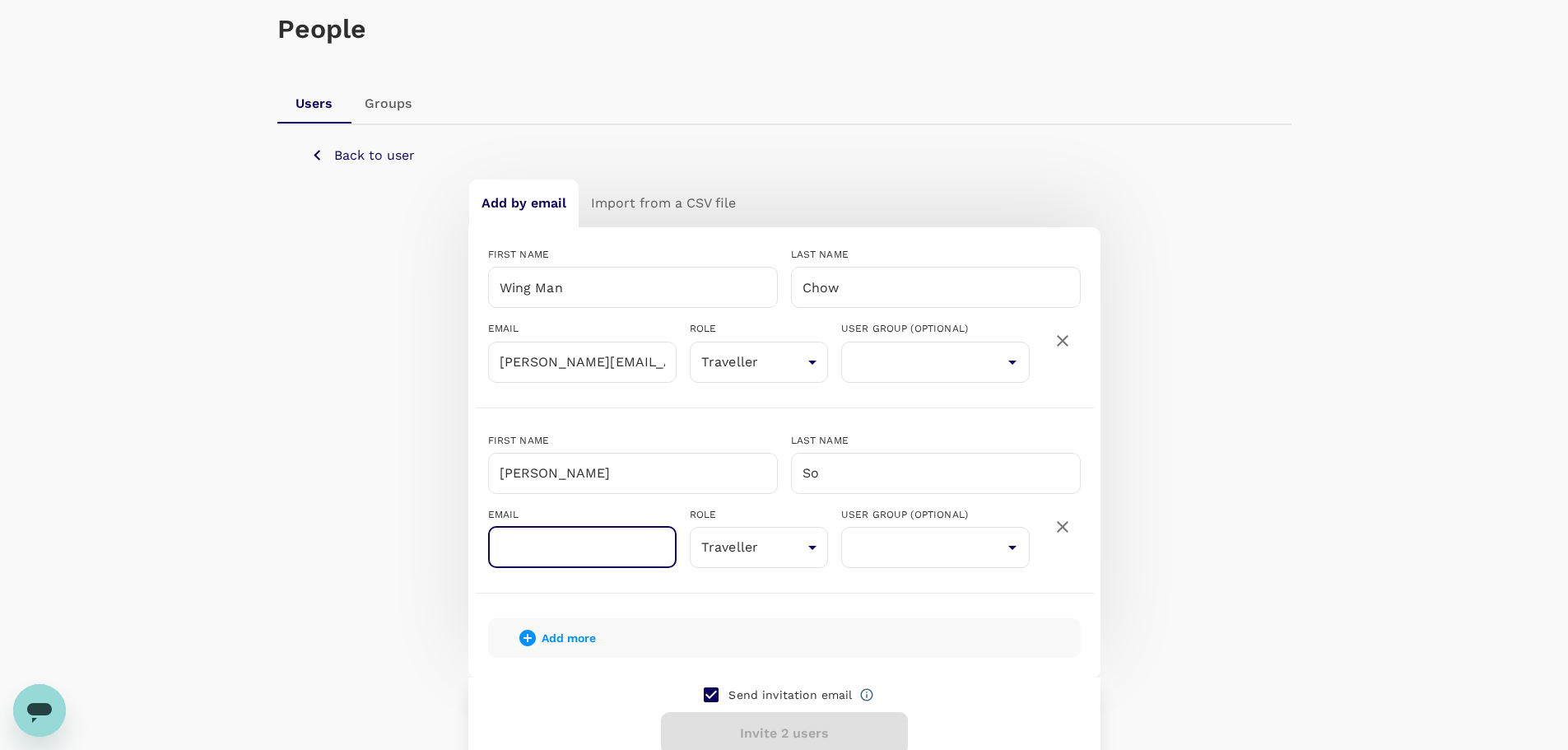 paste on "[DOMAIN_NAME][EMAIL_ADDRESS][DOMAIN_NAME]" 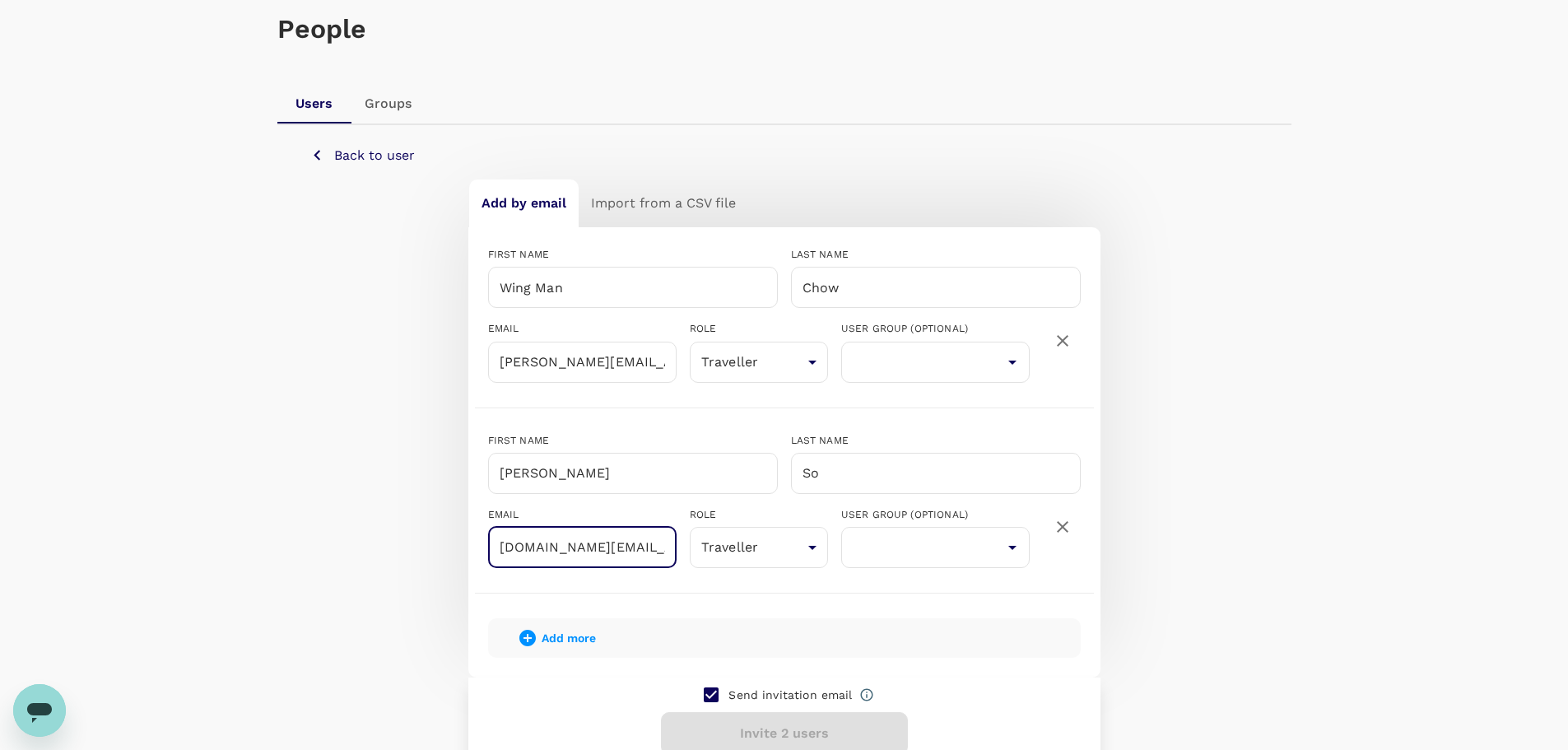type on "[DOMAIN_NAME][EMAIL_ADDRESS][DOMAIN_NAME]" 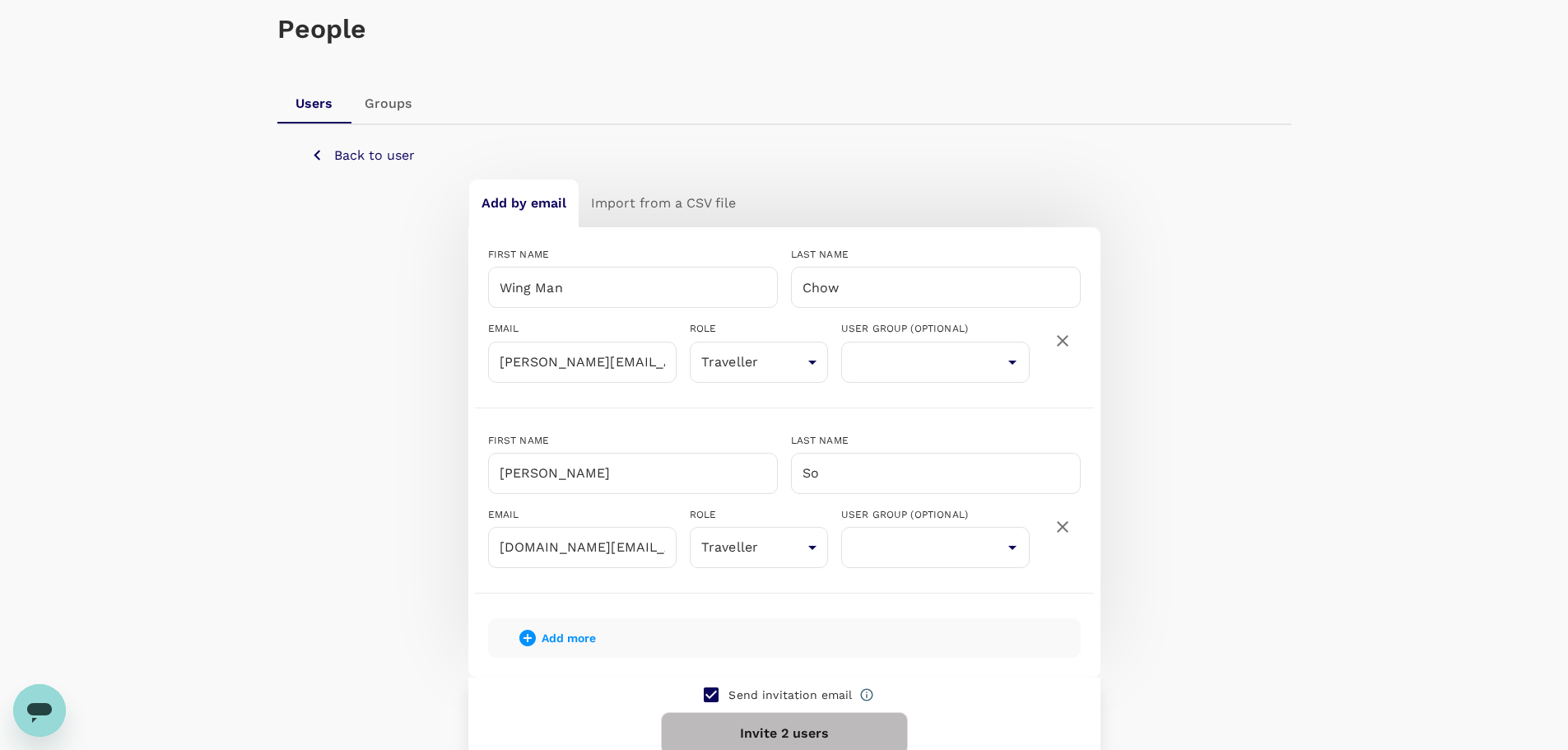 click on "FIRST NAME [PERSON_NAME] ​ LAST NAME So ​ EMAIL [PERSON_NAME][DOMAIN_NAME][EMAIL_ADDRESS][DOMAIN_NAME] ​ ROLE Traveller user ​ USER GROUP (OPTIONAL) ​" at bounding box center (784, 506) 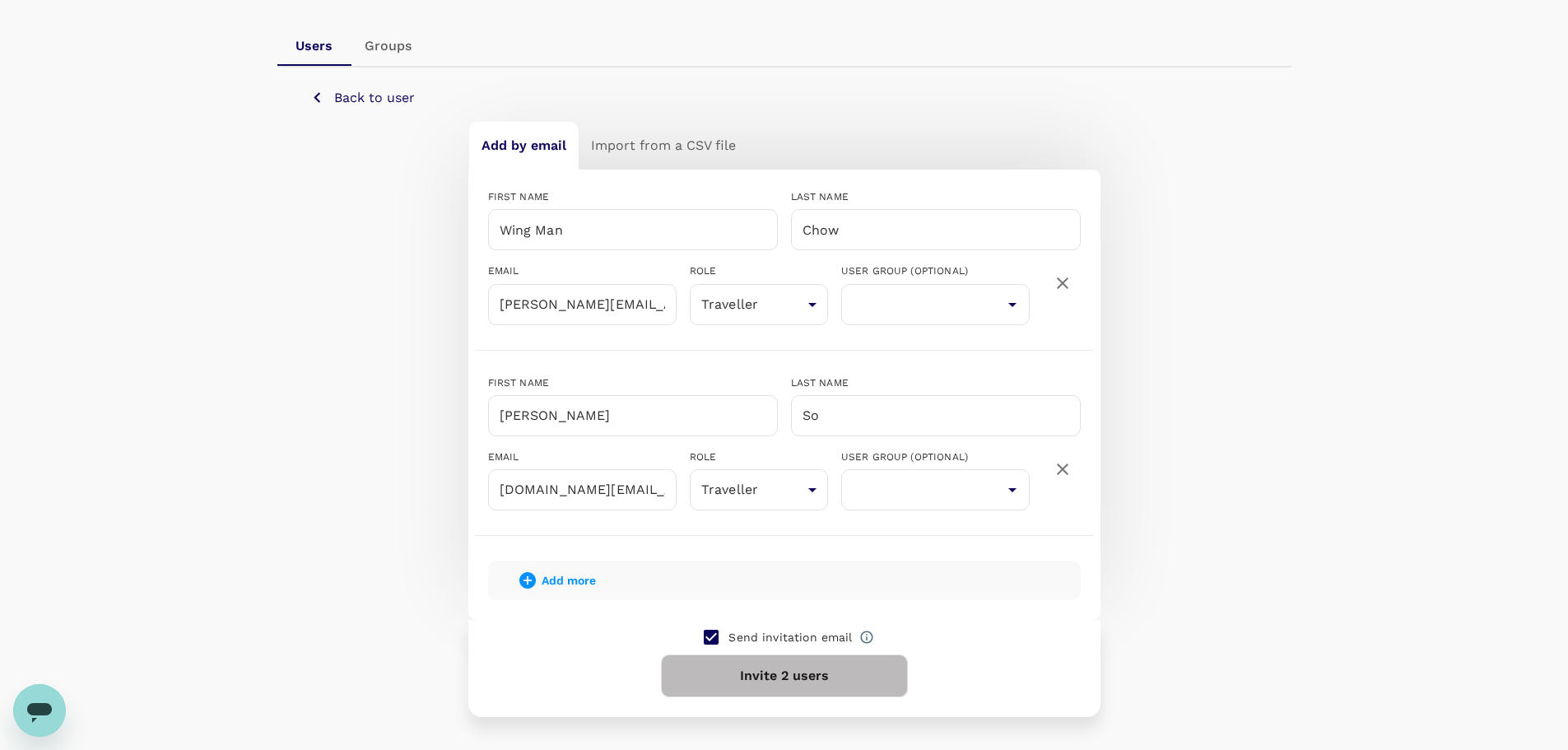 scroll, scrollTop: 165, scrollLeft: 0, axis: vertical 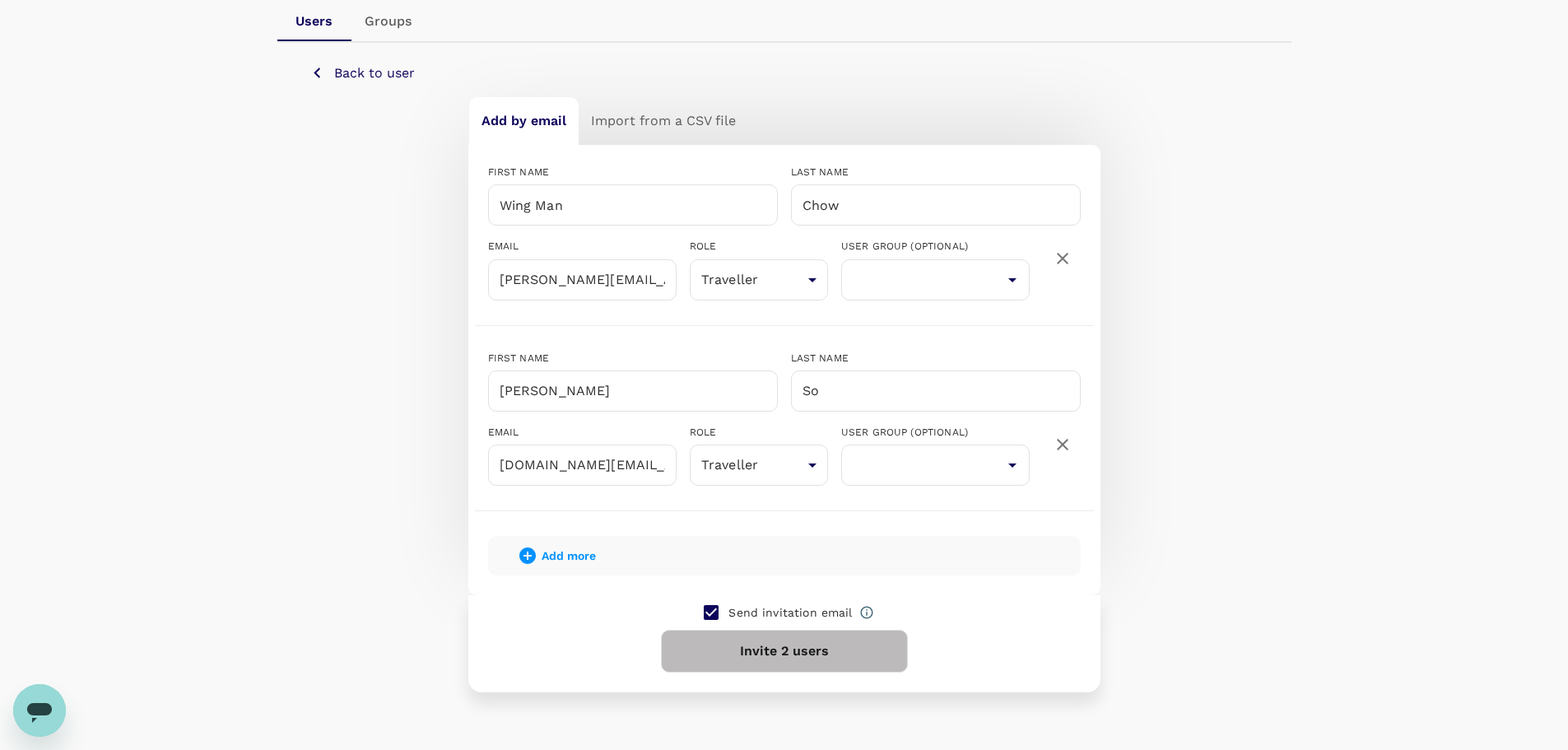 click on "Invite 2 users" at bounding box center (784, 651) 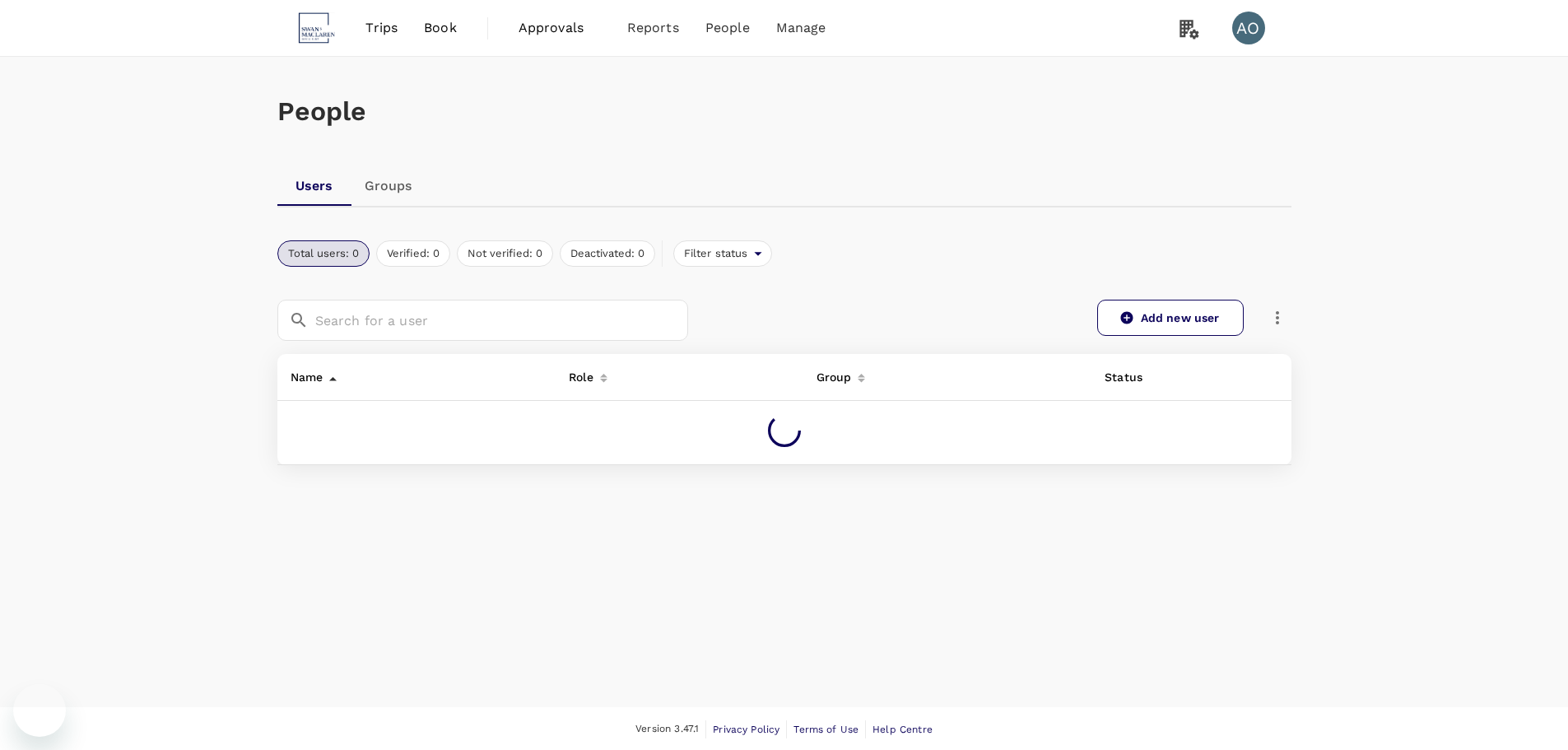 scroll, scrollTop: 0, scrollLeft: 0, axis: both 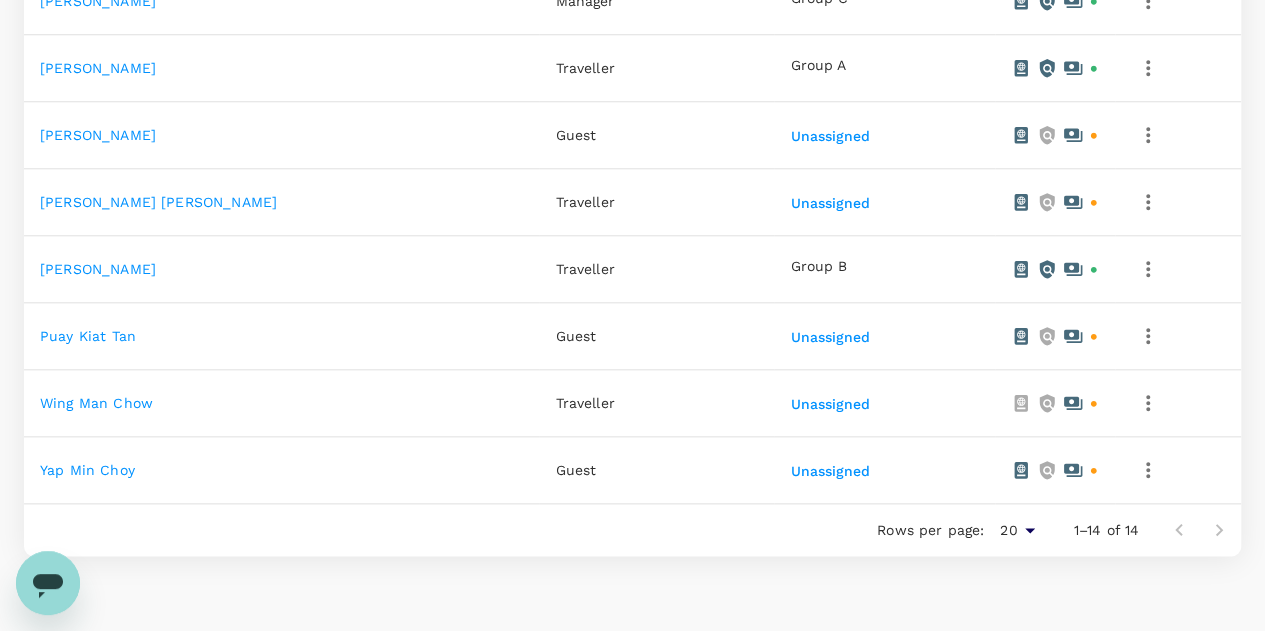 click 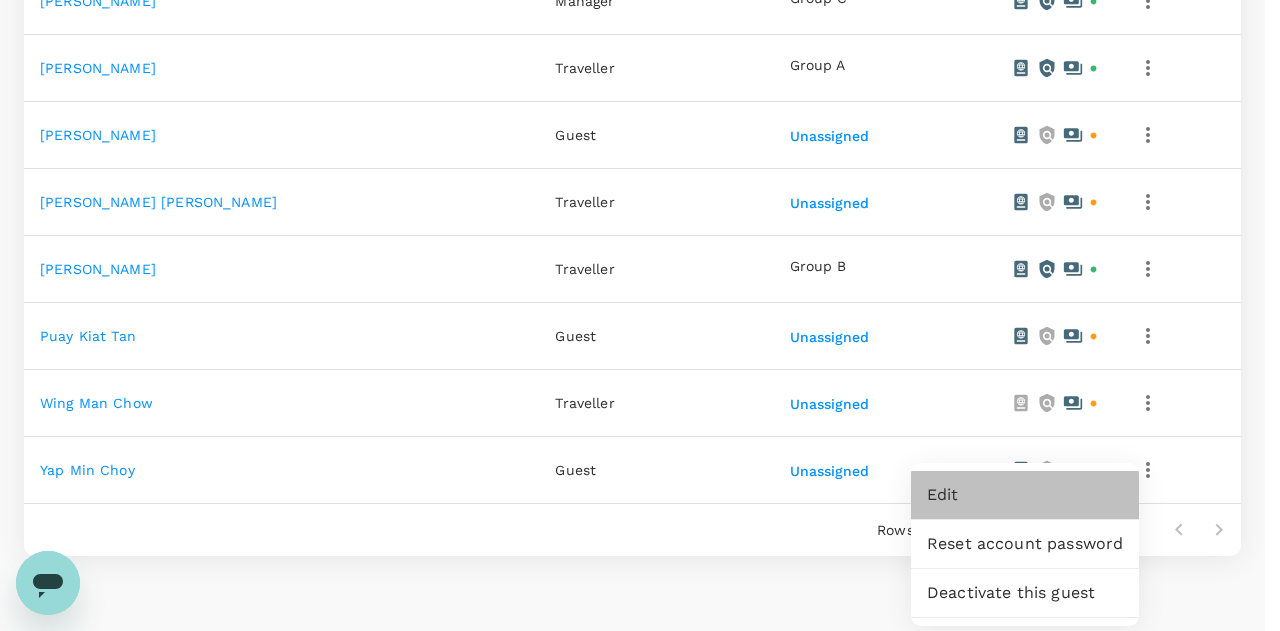 click on "Edit" at bounding box center [1025, 495] 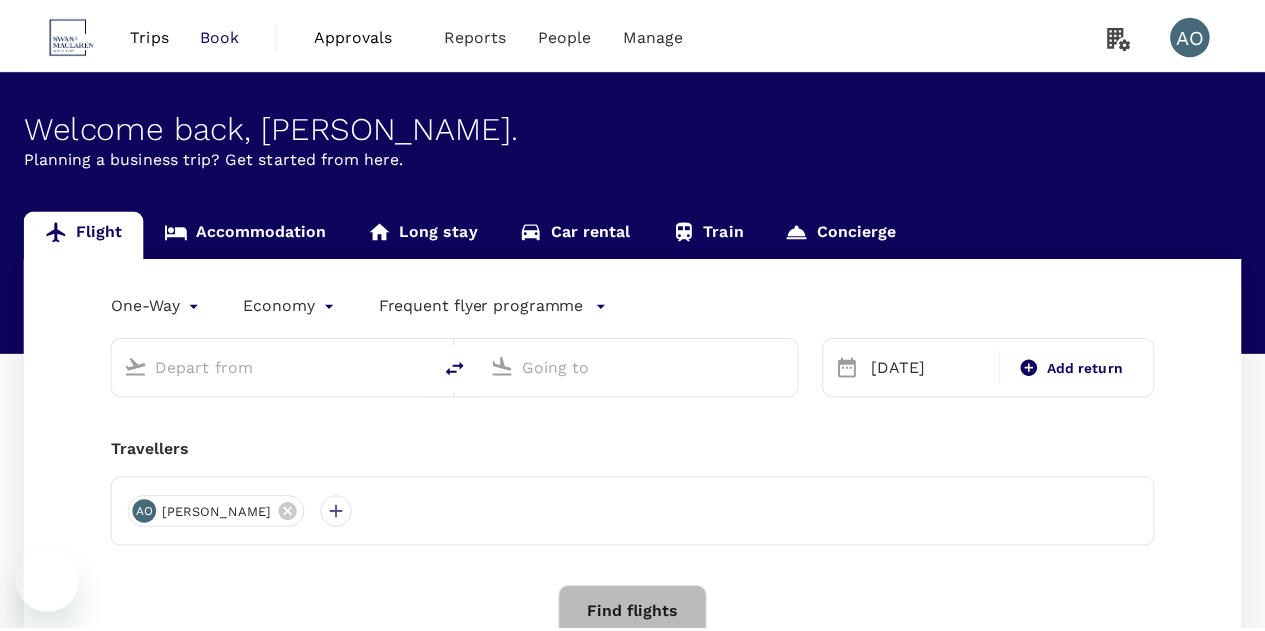scroll, scrollTop: 0, scrollLeft: 0, axis: both 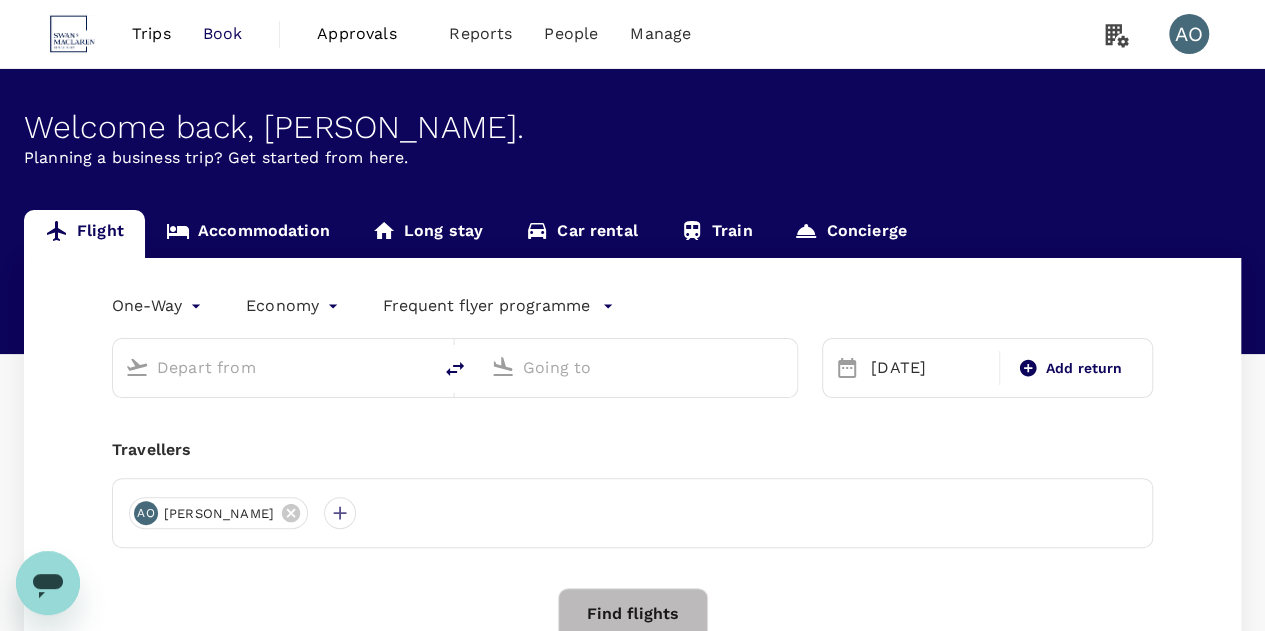 type on "business" 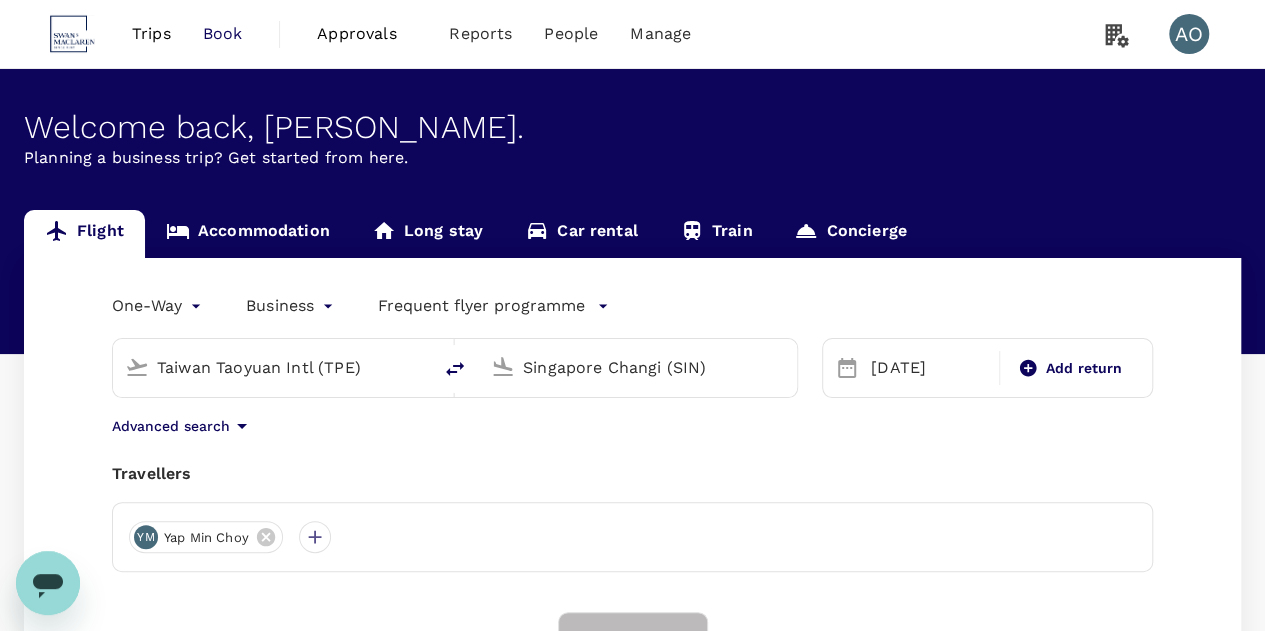 type on "Taiwan Taoyuan Intl (TPE)" 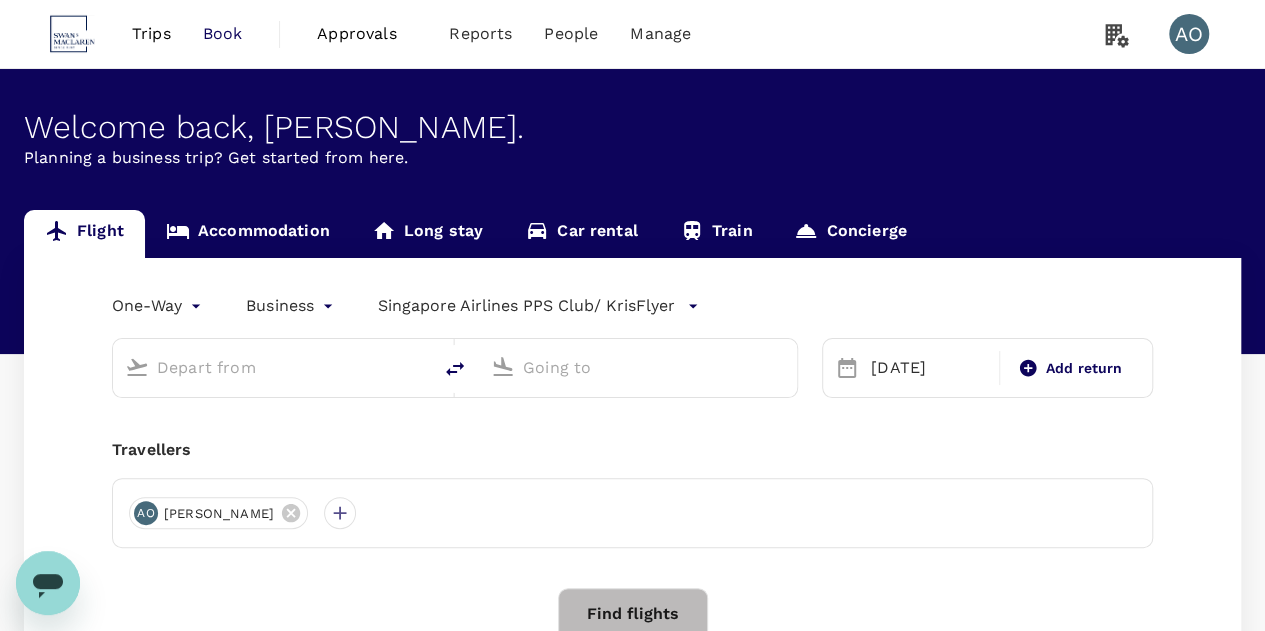 type on "Taiwan Taoyuan Intl (TPE)" 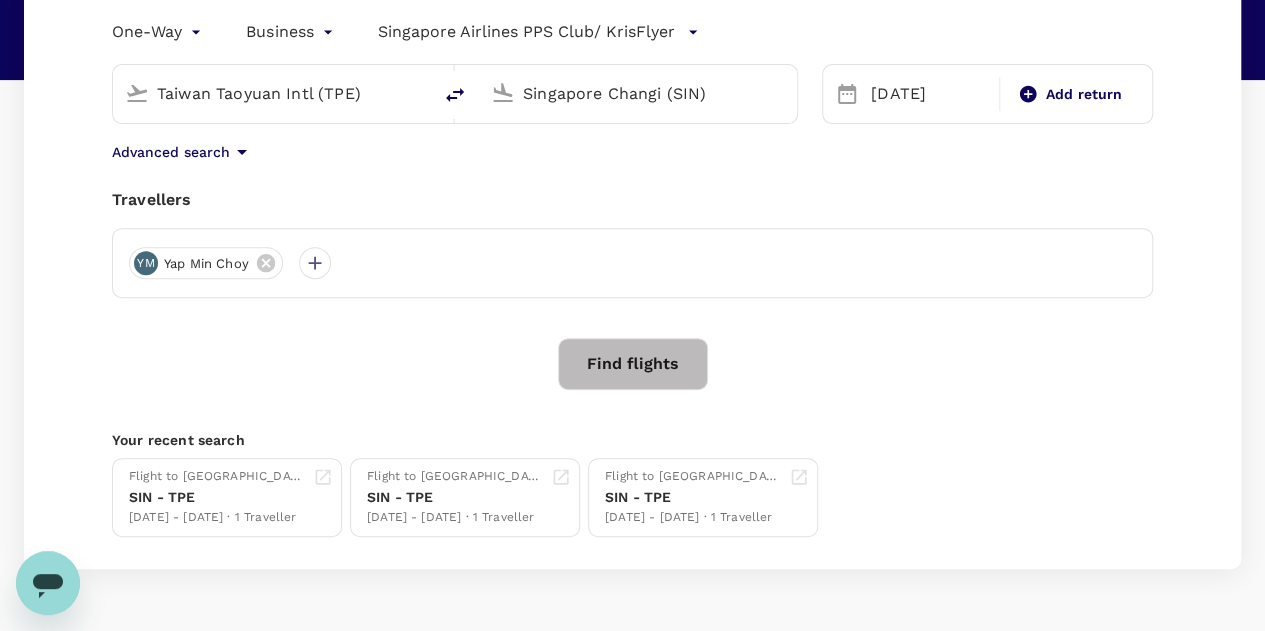scroll, scrollTop: 300, scrollLeft: 0, axis: vertical 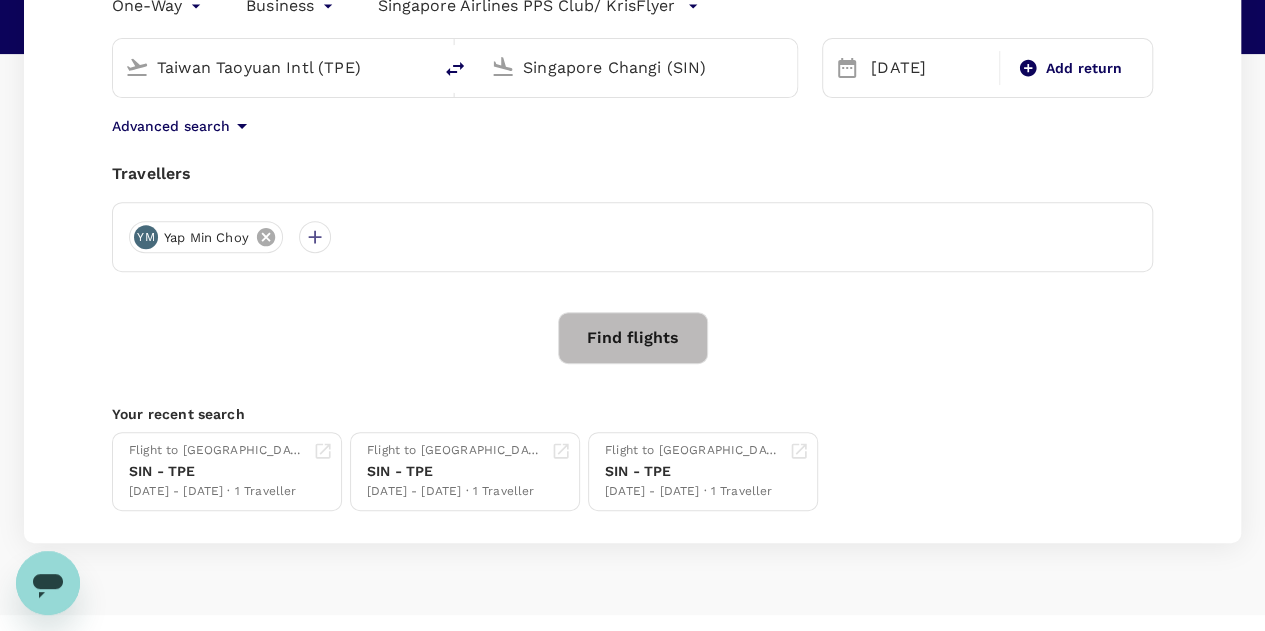 click 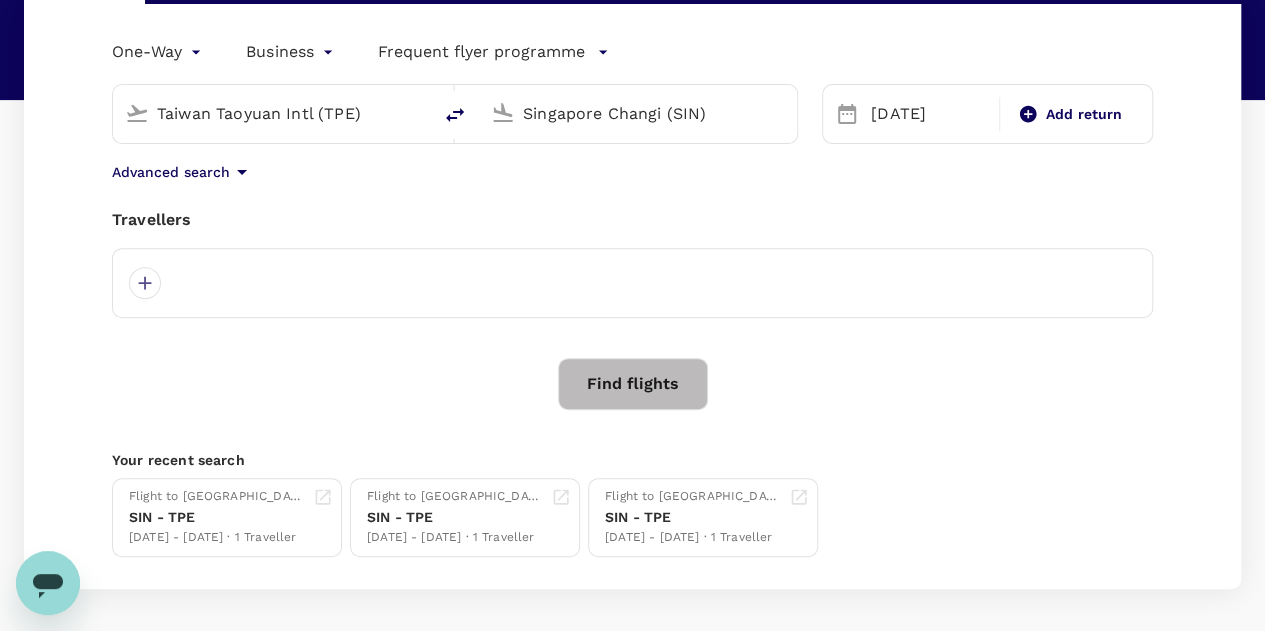 scroll, scrollTop: 300, scrollLeft: 0, axis: vertical 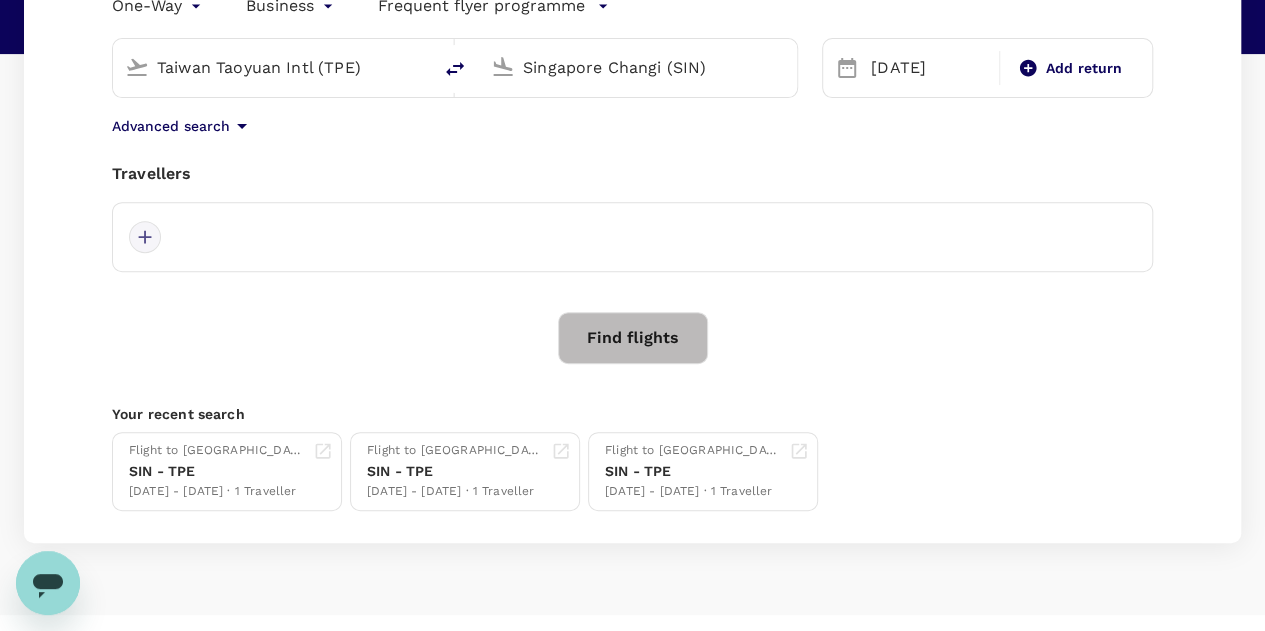click at bounding box center (145, 237) 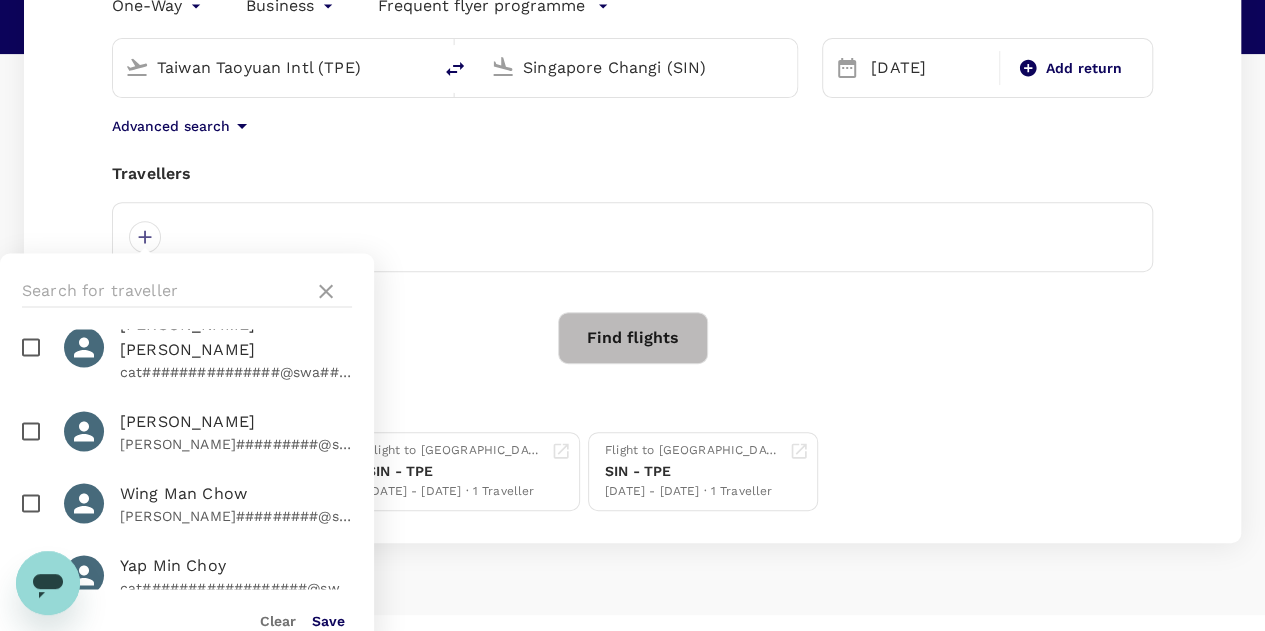 scroll, scrollTop: 548, scrollLeft: 0, axis: vertical 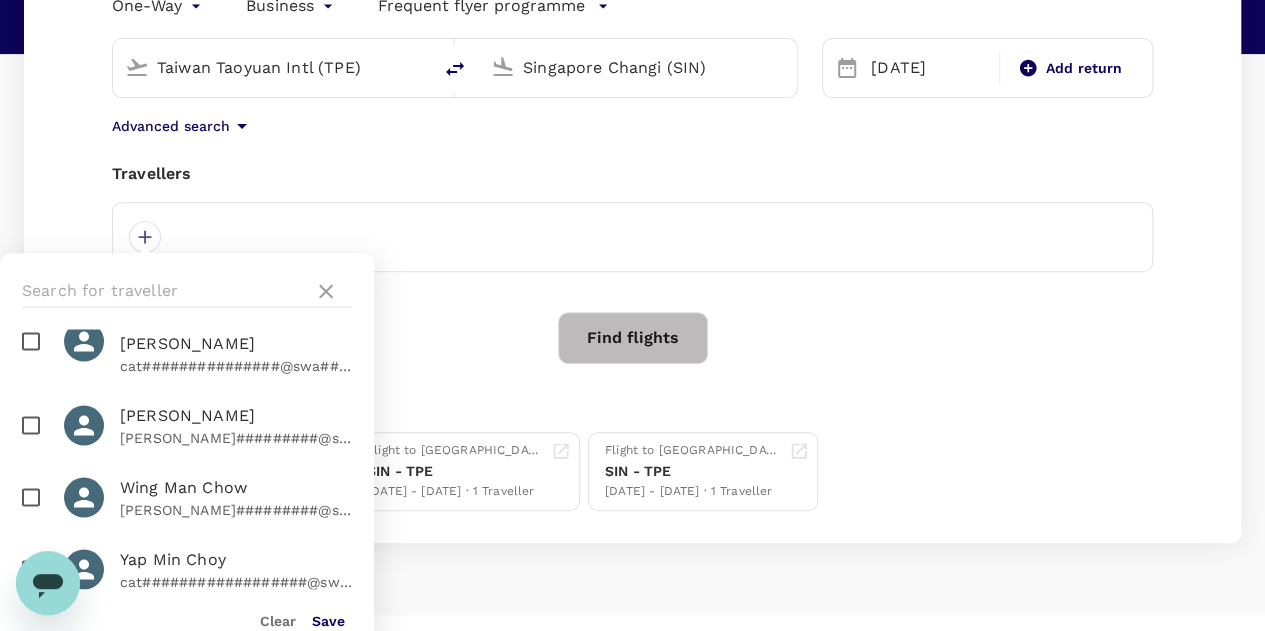 click on "One-Way oneway Business business Frequent flyer programme Taiwan Taoyuan Intl (TPE) Singapore Changi (SIN) 13 Aug Add return Advanced search Travellers   Angelia Ong ang########@swa############# Chi Fung So ray###@smc###### Christopher Mo chr###########@swa############# Edwin Tan edw######@swa############# Emily Seah emi#######@swa############# Hung Seng Yew hun#########@swa############# Jiih Kui Lam jii########@swa############# Loy Khim Yeo cat###############@swa############# Pamela Yuson pam#########@swa############# Wing Man Chow ken#########@swa############# Yap Min Choy cat##################@swa############# Clear Save Find flights Your recent search Flight to Taipei SIN - TPE 11 Aug - 13 Aug · 1 Traveller Flight to Taipei SIN - TPE 11 Aug - 14 Aug · 1 Traveller Flight to Taipei SIN - TPE 10 Aug - 13 Aug · 1 Traveller" at bounding box center [632, 250] 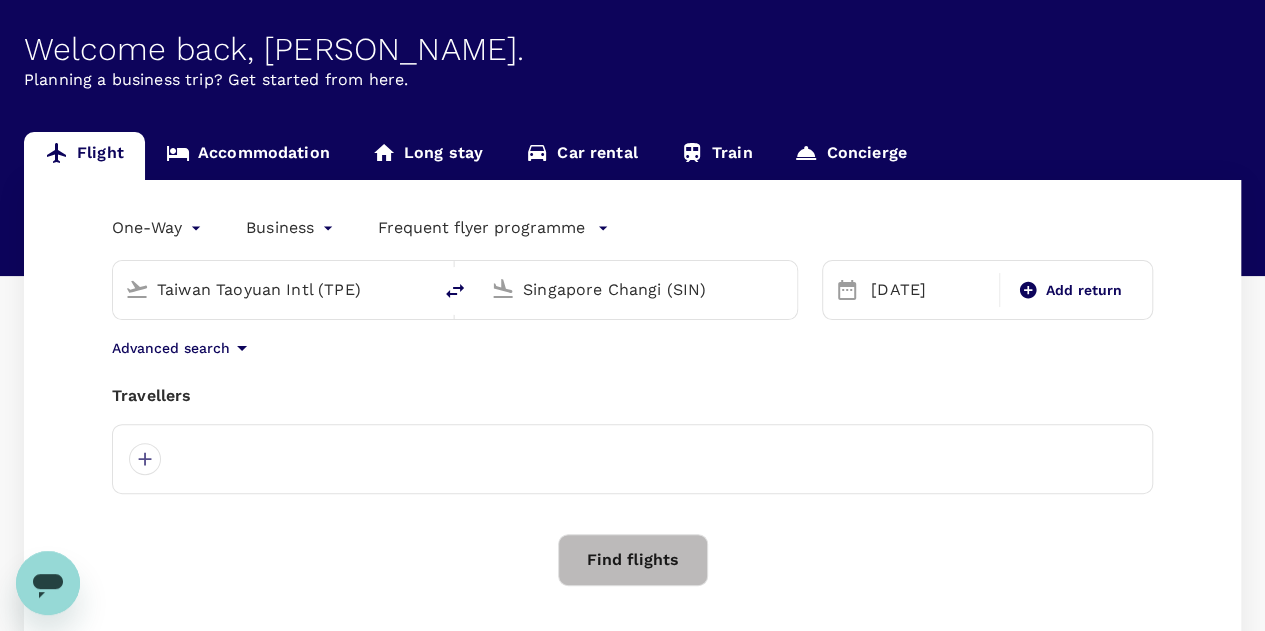 scroll, scrollTop: 0, scrollLeft: 0, axis: both 